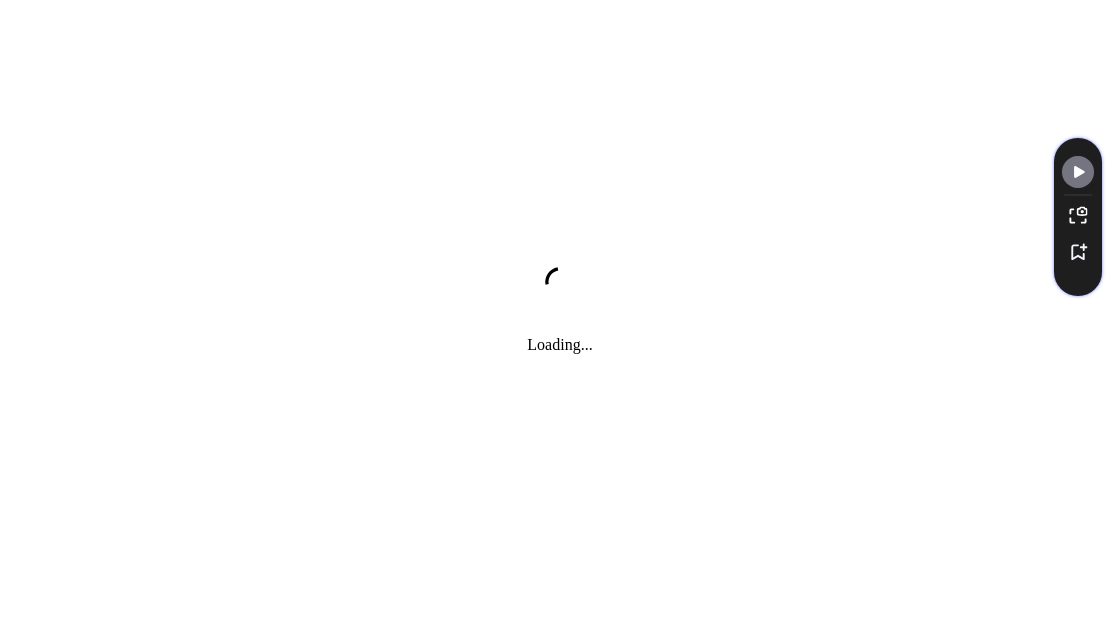 scroll, scrollTop: 0, scrollLeft: 0, axis: both 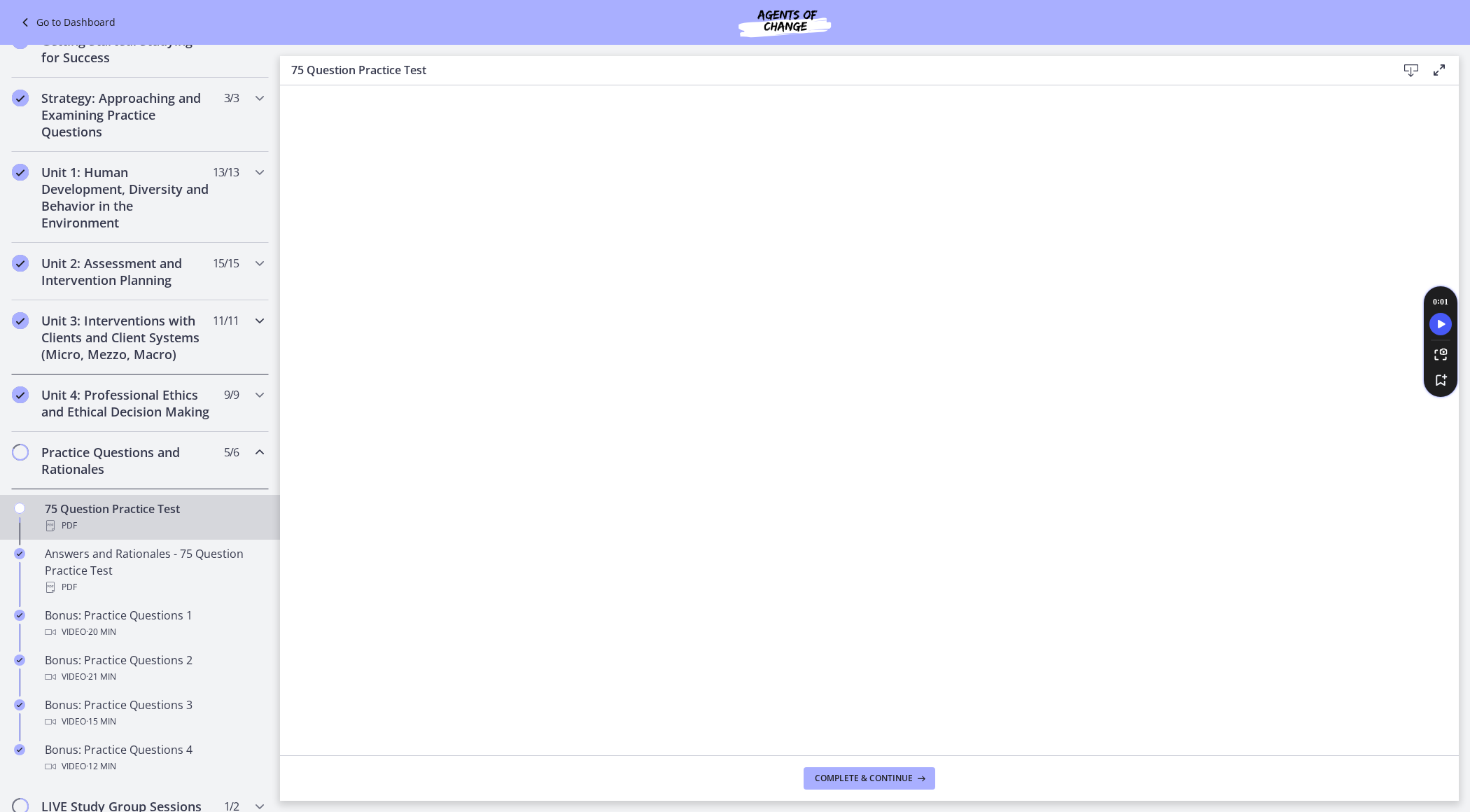 click on "Unit 3: Interventions with Clients and Client Systems (Micro, Mezzo, Macro)" at bounding box center [127, 337] 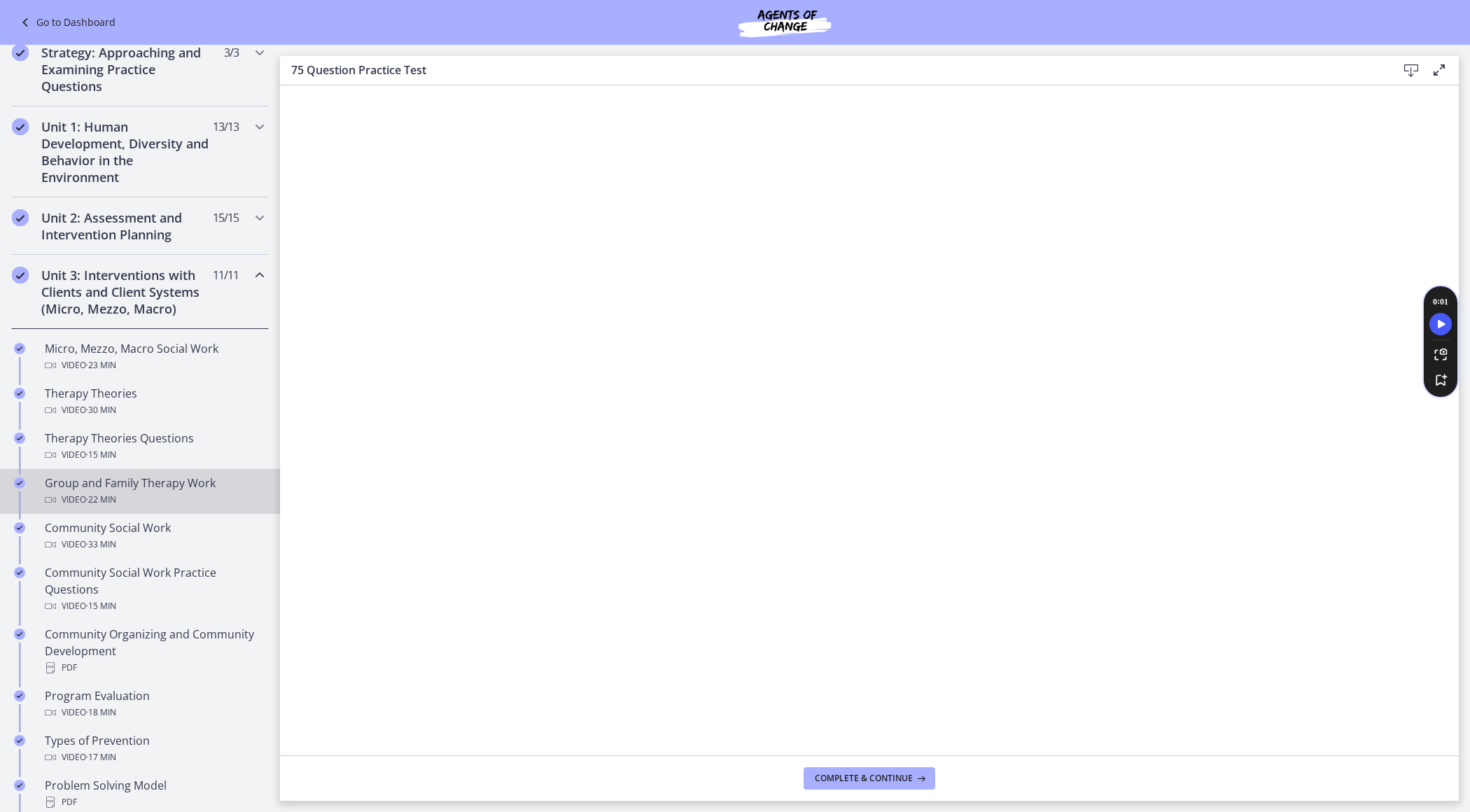 scroll, scrollTop: 267, scrollLeft: 0, axis: vertical 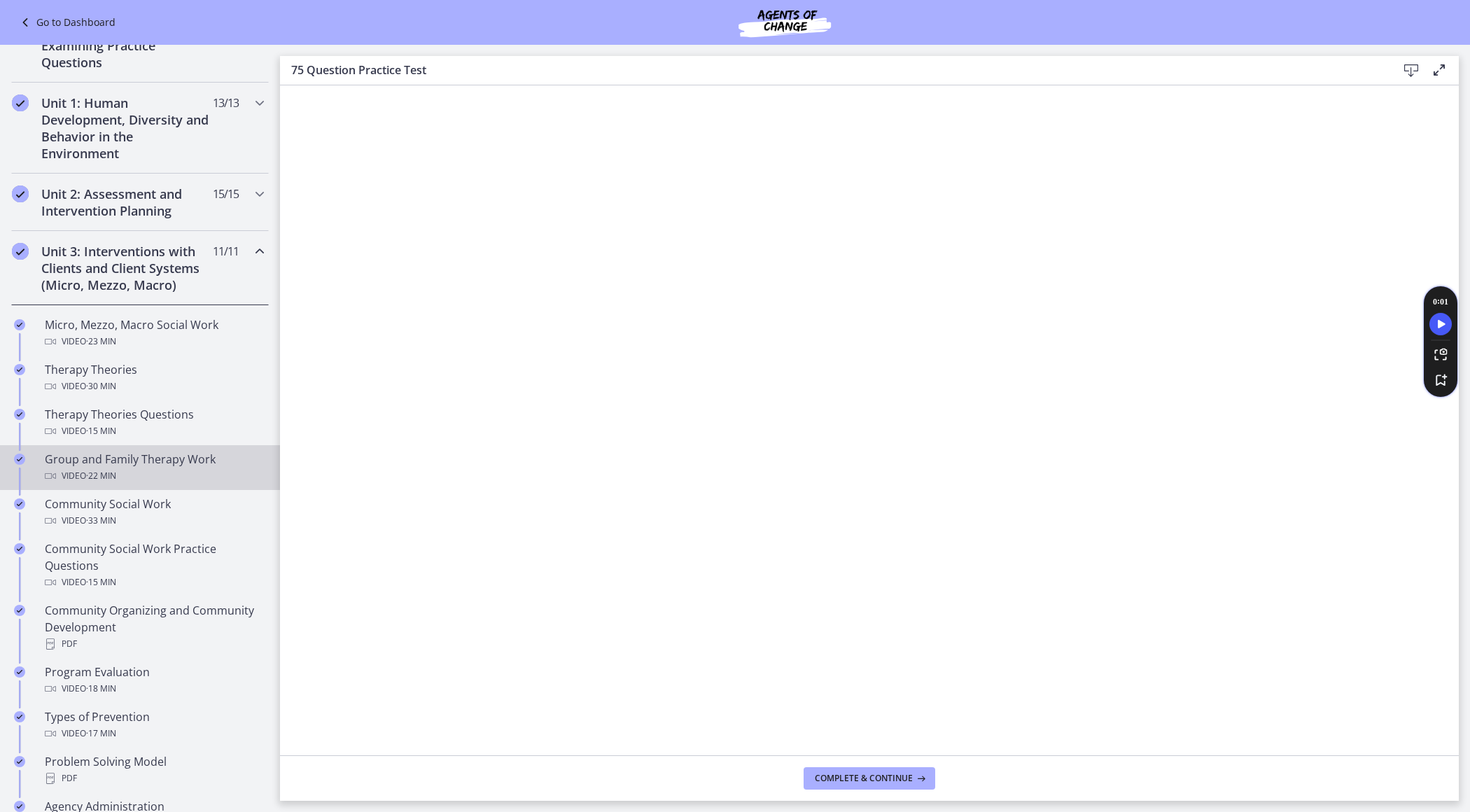 click on "Group and Family Therapy Work
Video
·  22 min" at bounding box center [154, 468] 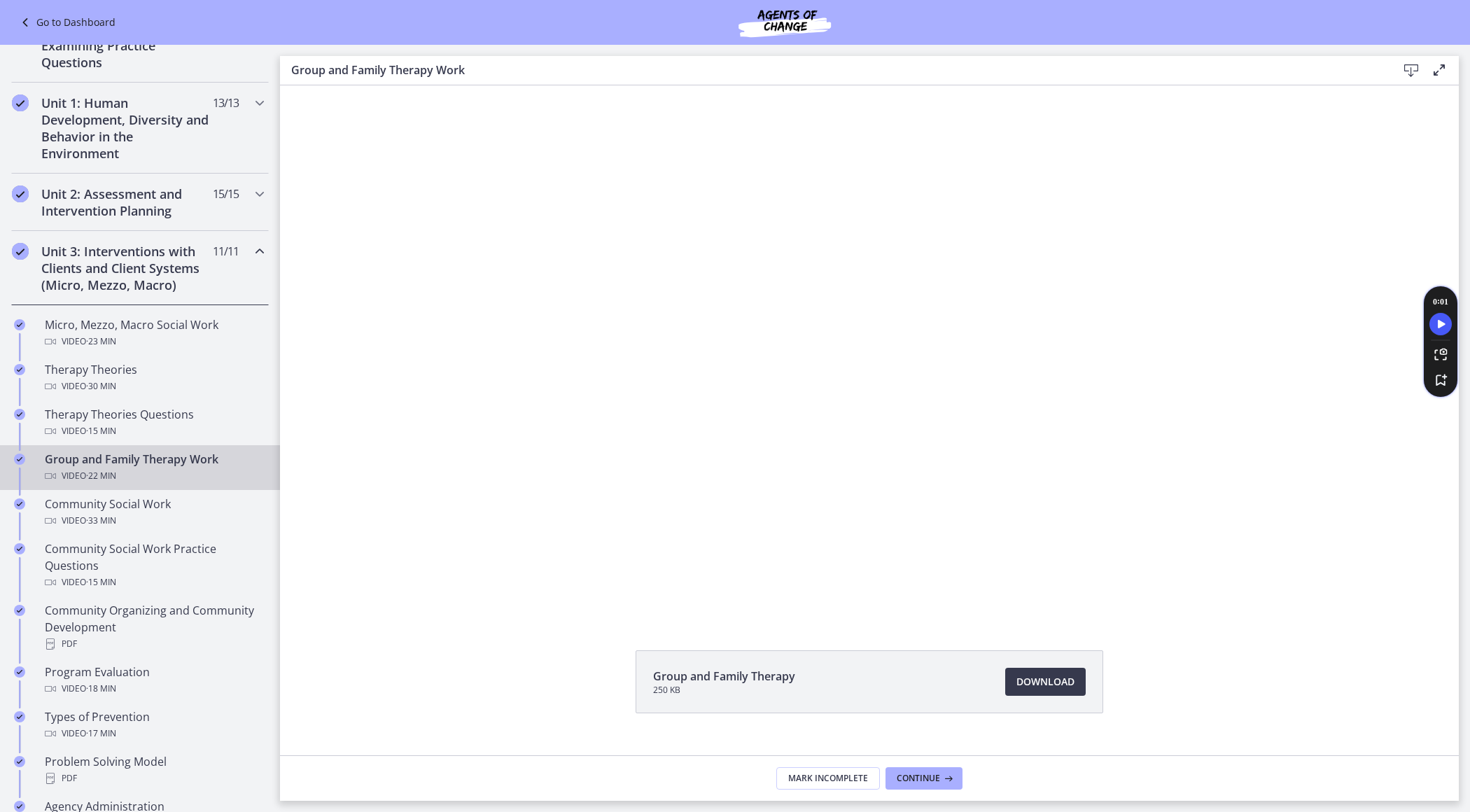 scroll, scrollTop: 0, scrollLeft: 0, axis: both 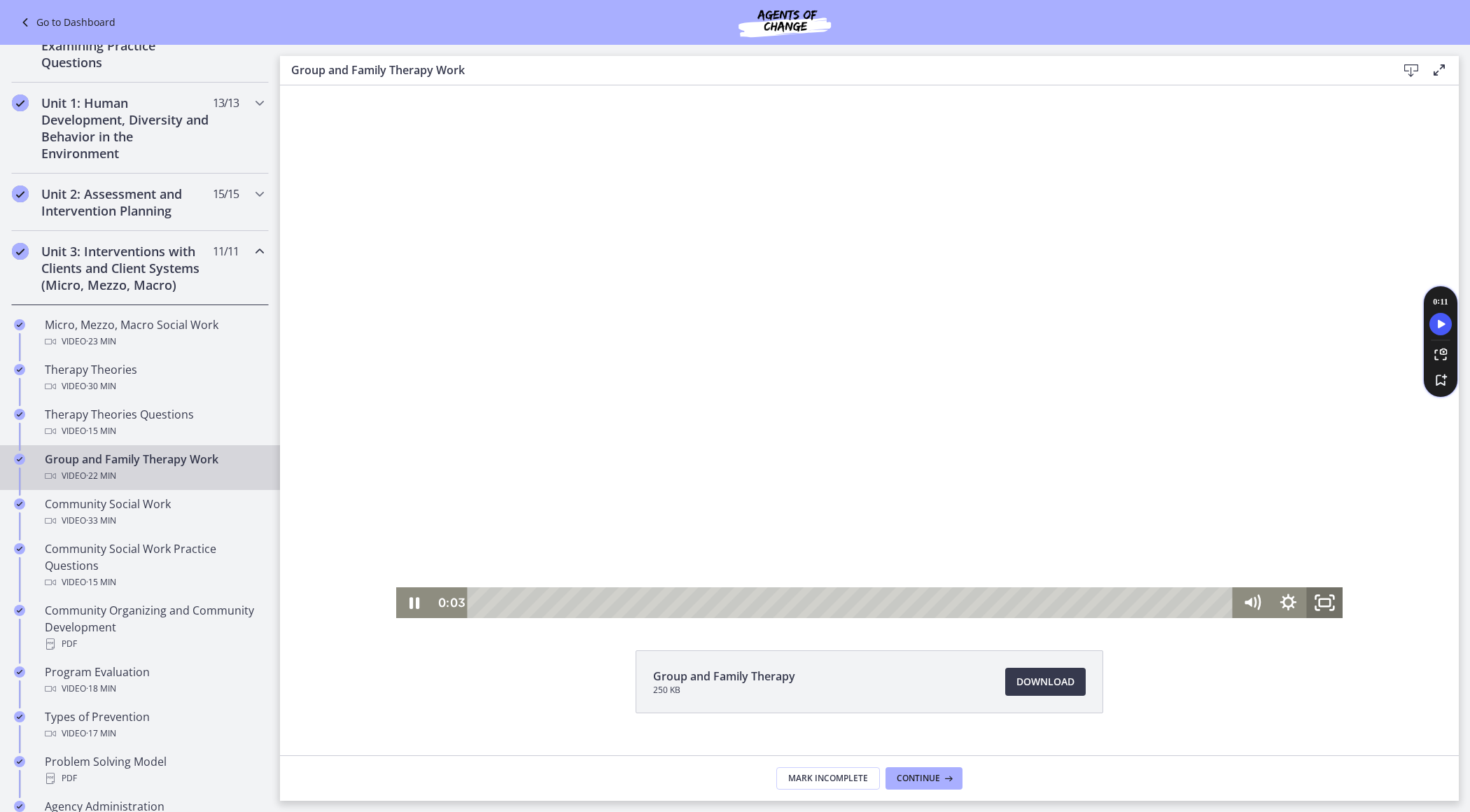 click 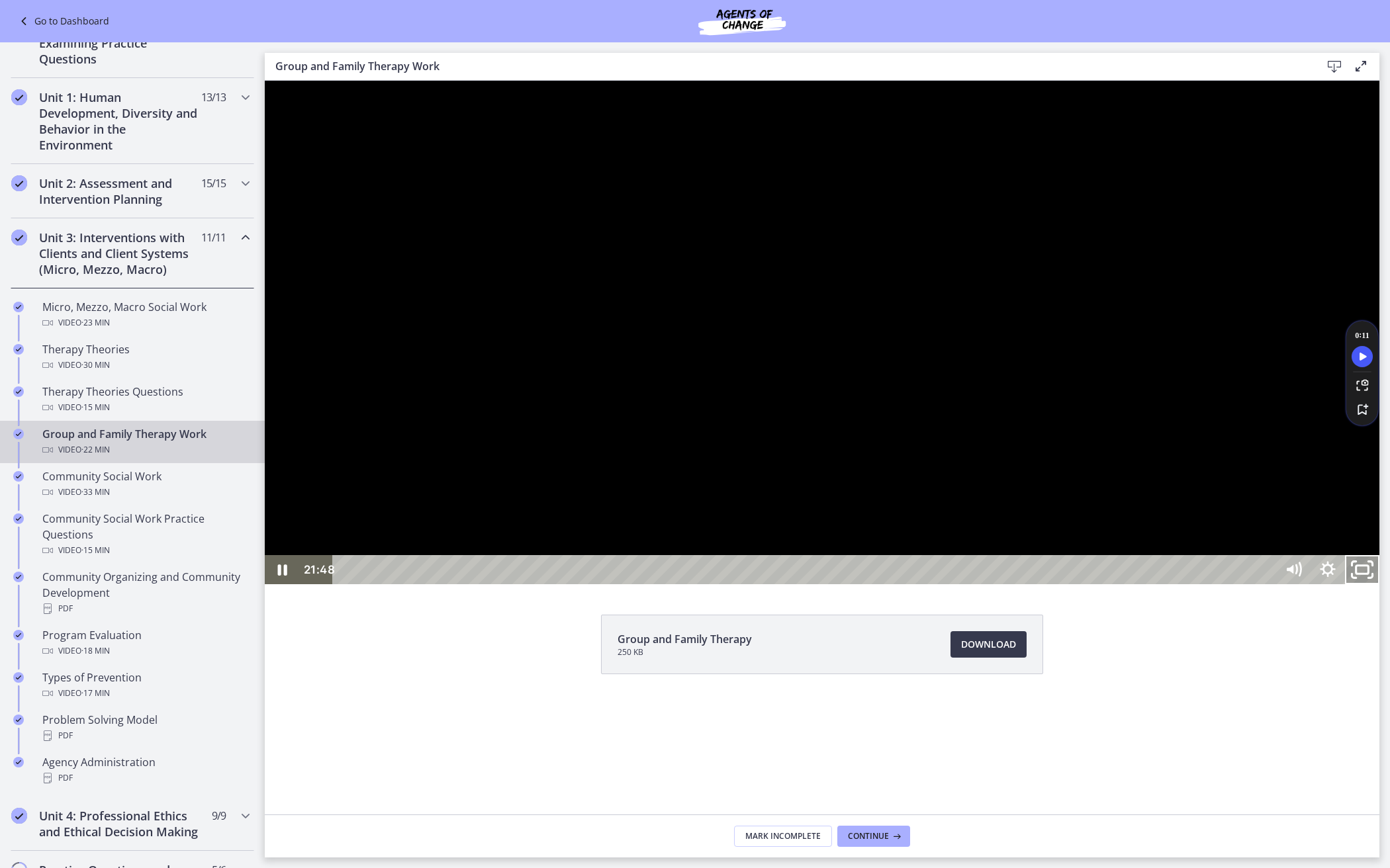click 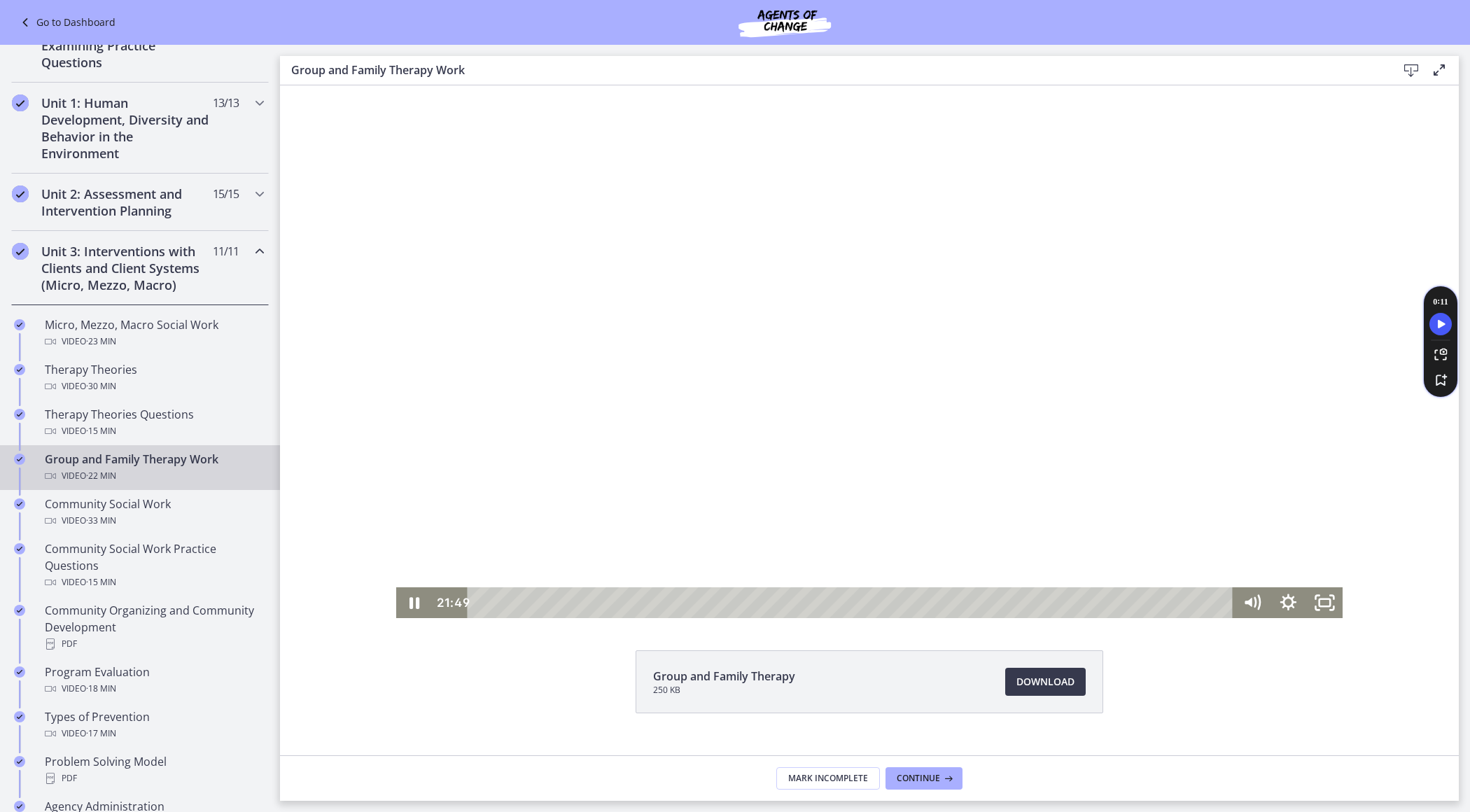 click at bounding box center (869, 351) 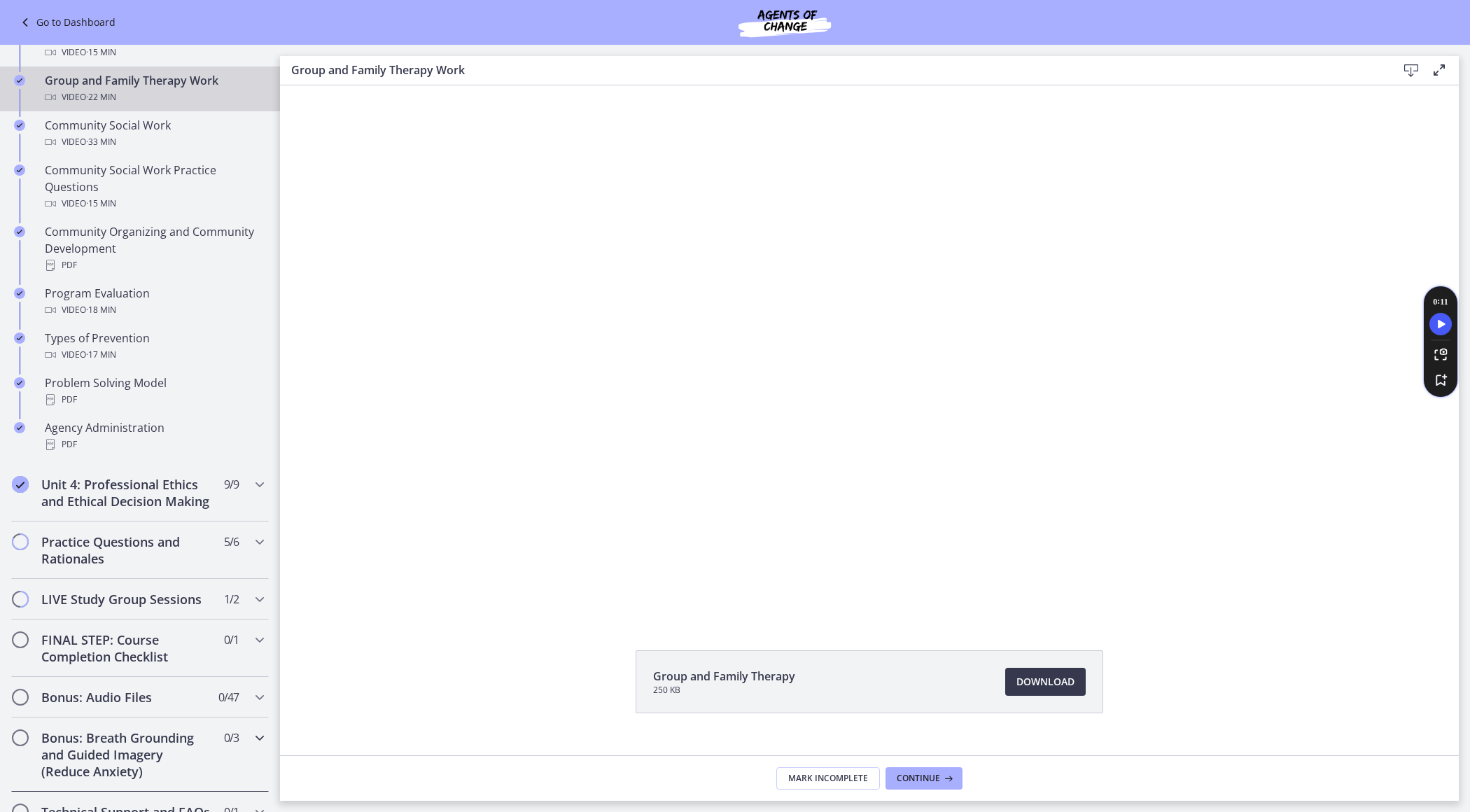 scroll, scrollTop: 733, scrollLeft: 0, axis: vertical 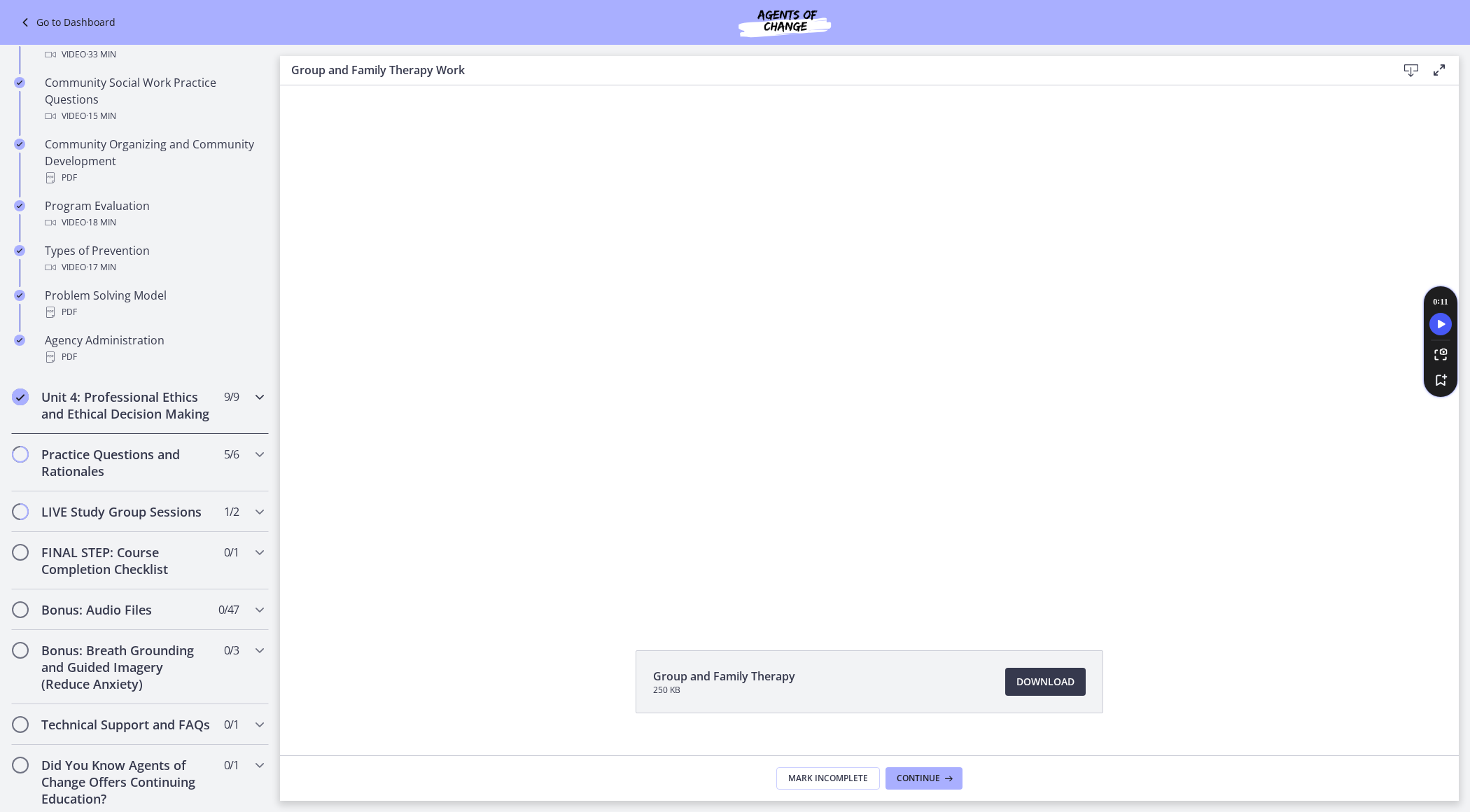 click on "Unit 4: Professional Ethics and Ethical Decision Making" at bounding box center [127, 405] 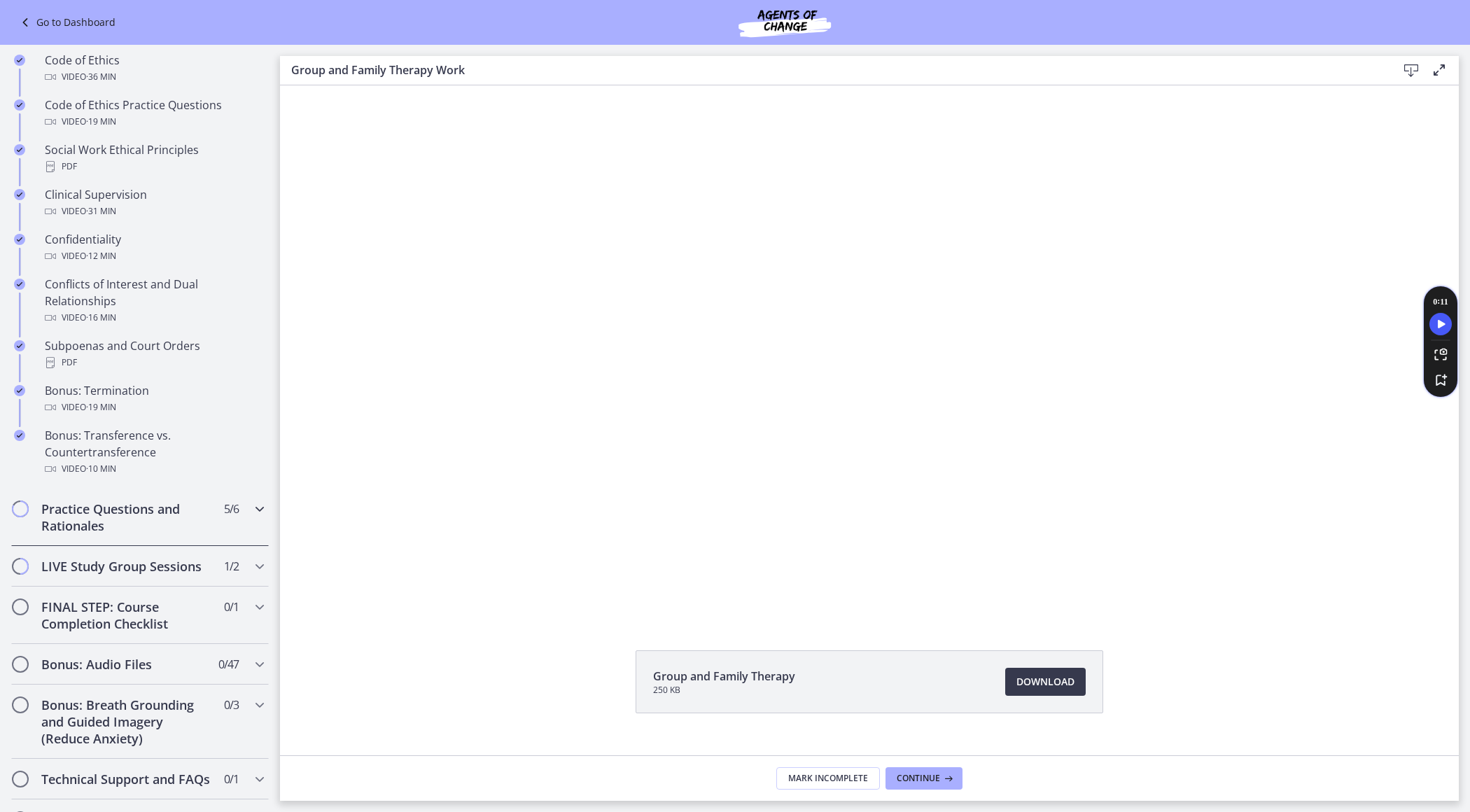 scroll, scrollTop: 643, scrollLeft: 0, axis: vertical 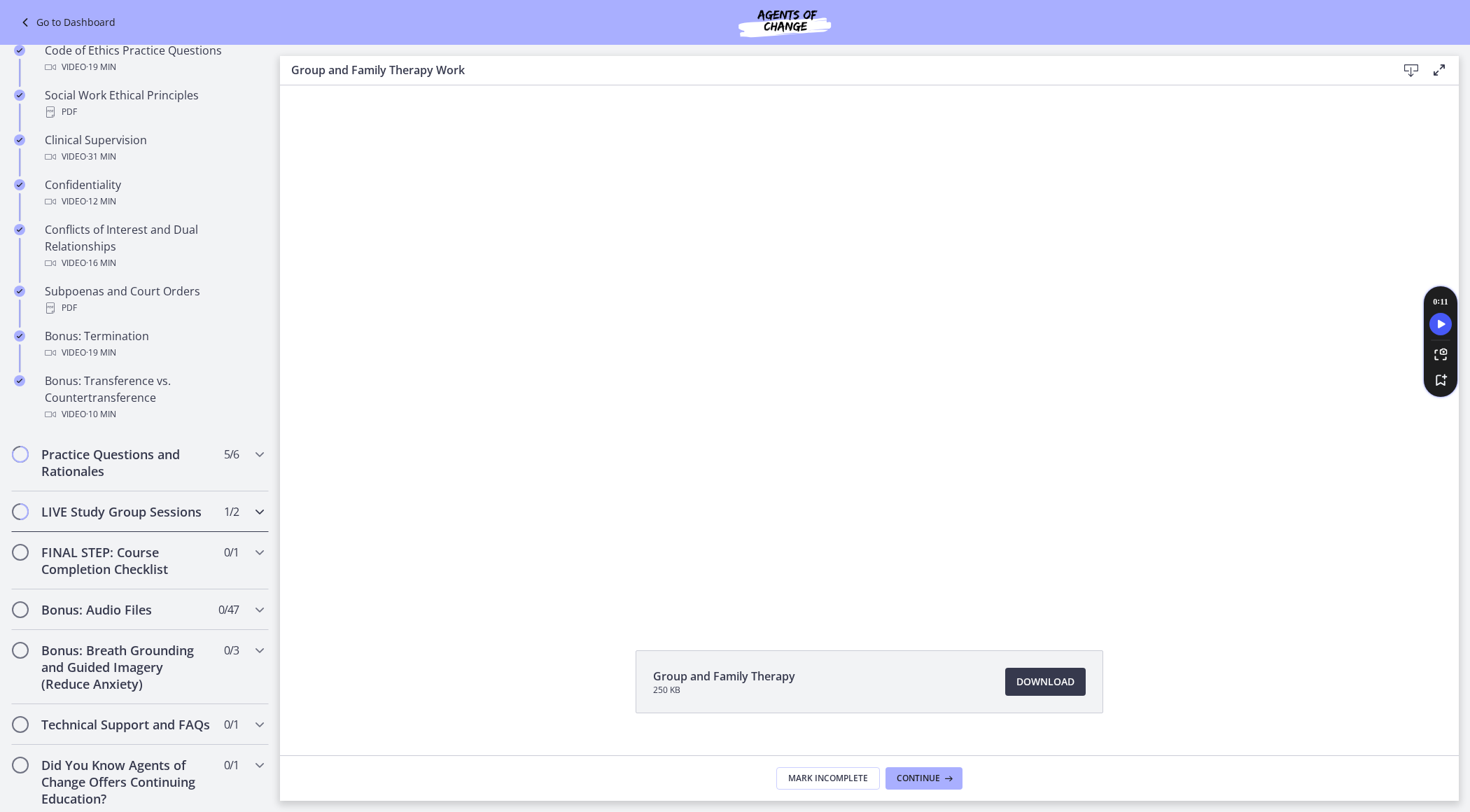 click on "LIVE Study Group Sessions" at bounding box center [127, 512] 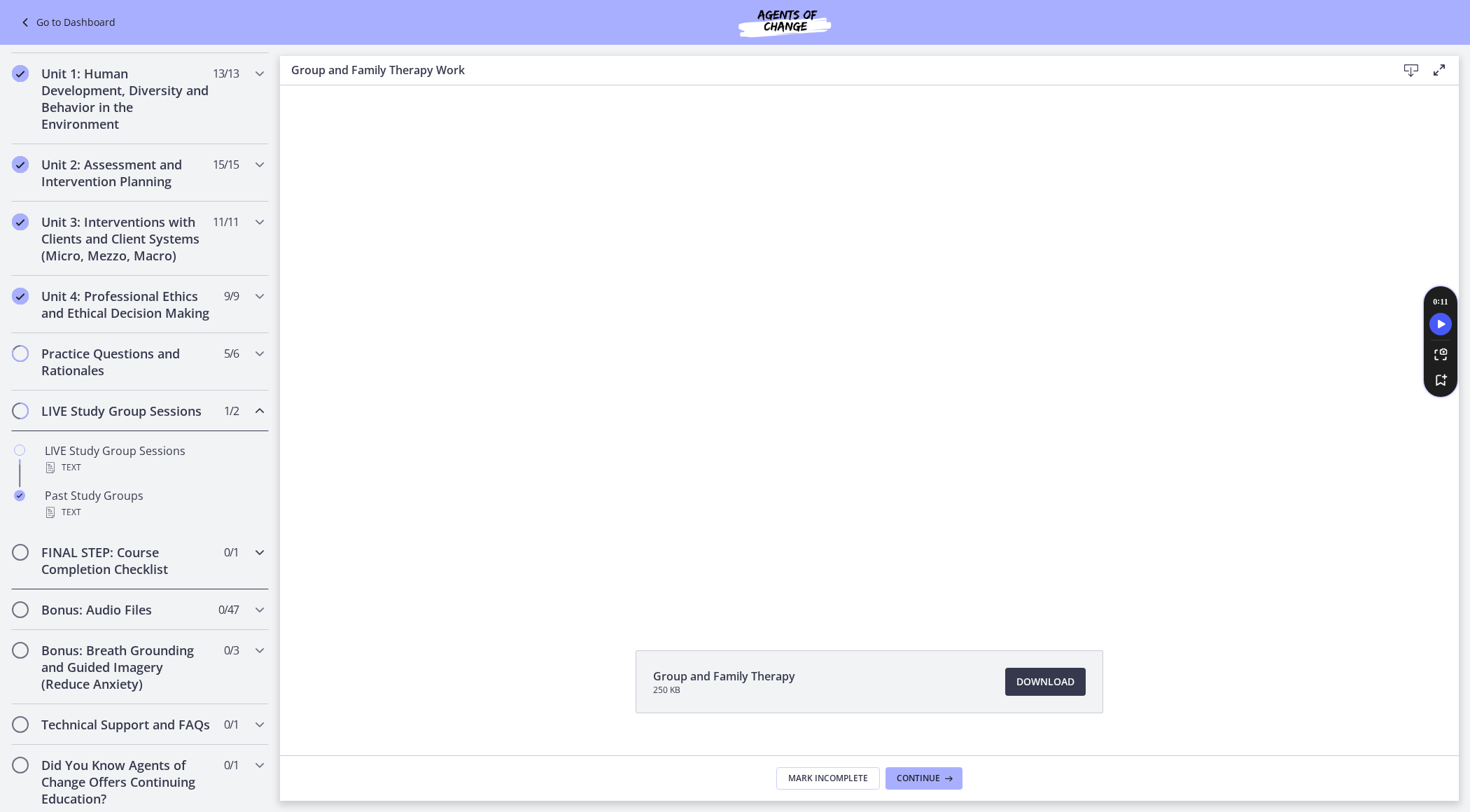 click on "FINAL STEP: Course Completion Checklist" at bounding box center [127, 561] 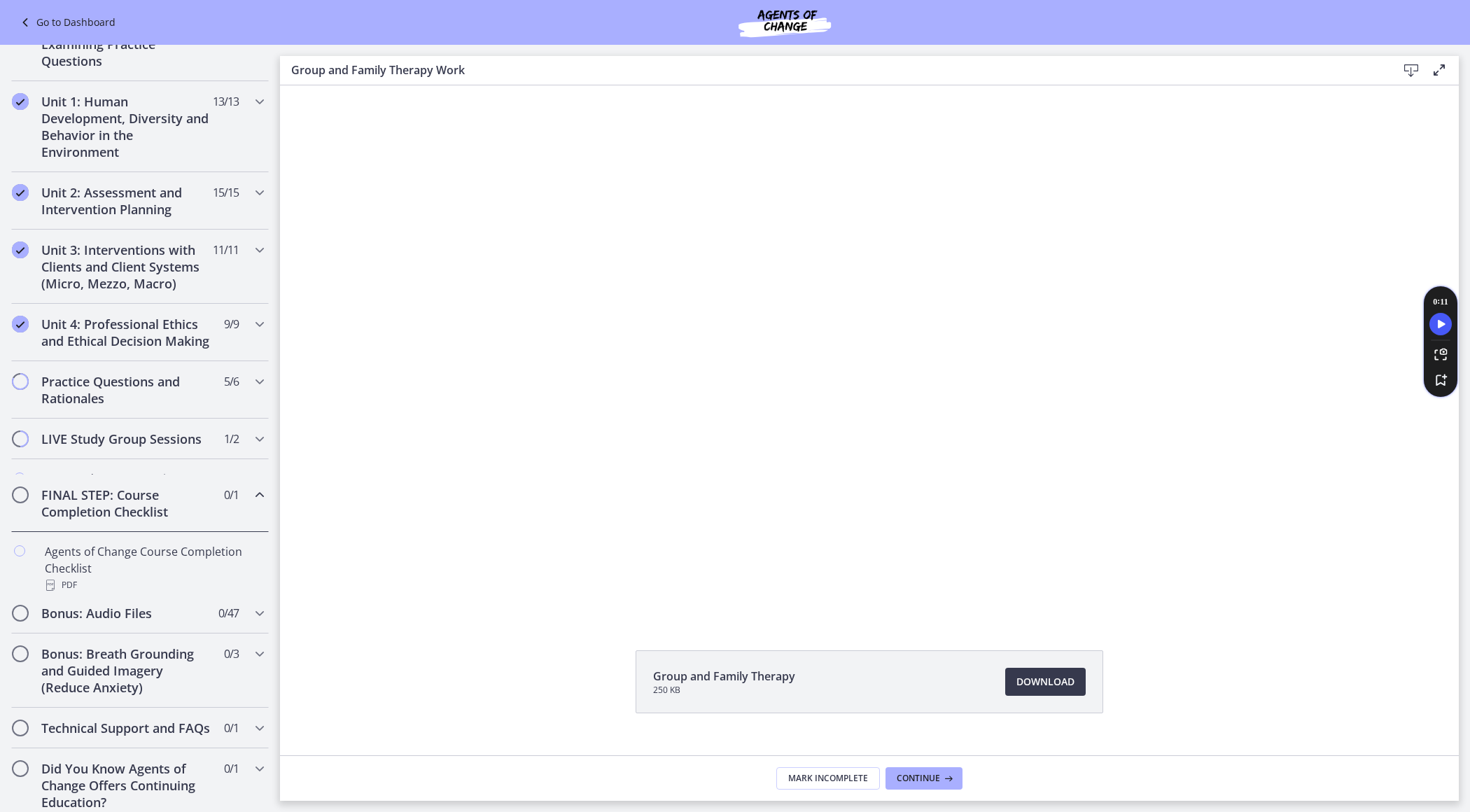 scroll, scrollTop: 268, scrollLeft: 0, axis: vertical 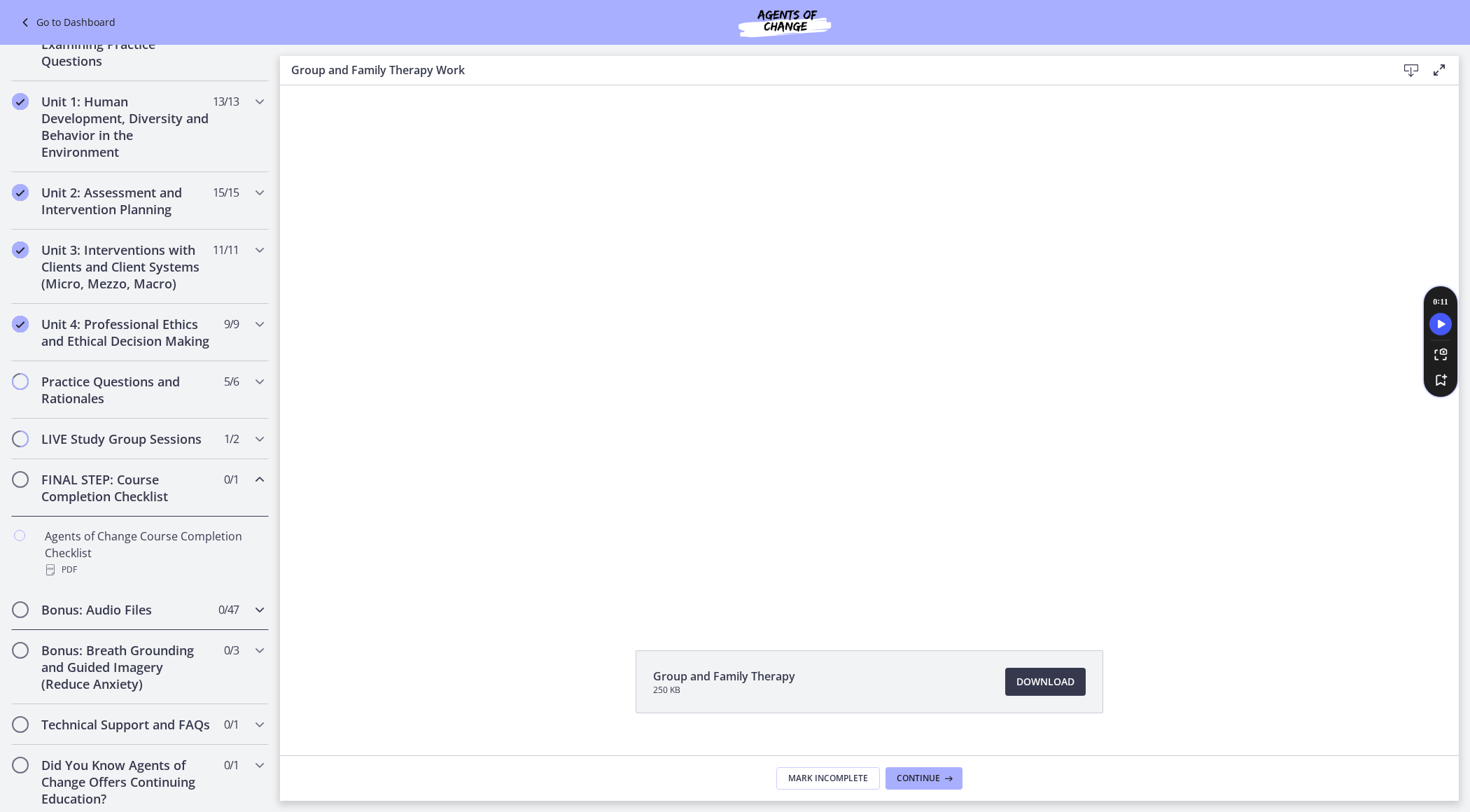 click on "Bonus: Audio Files" at bounding box center (127, 610) 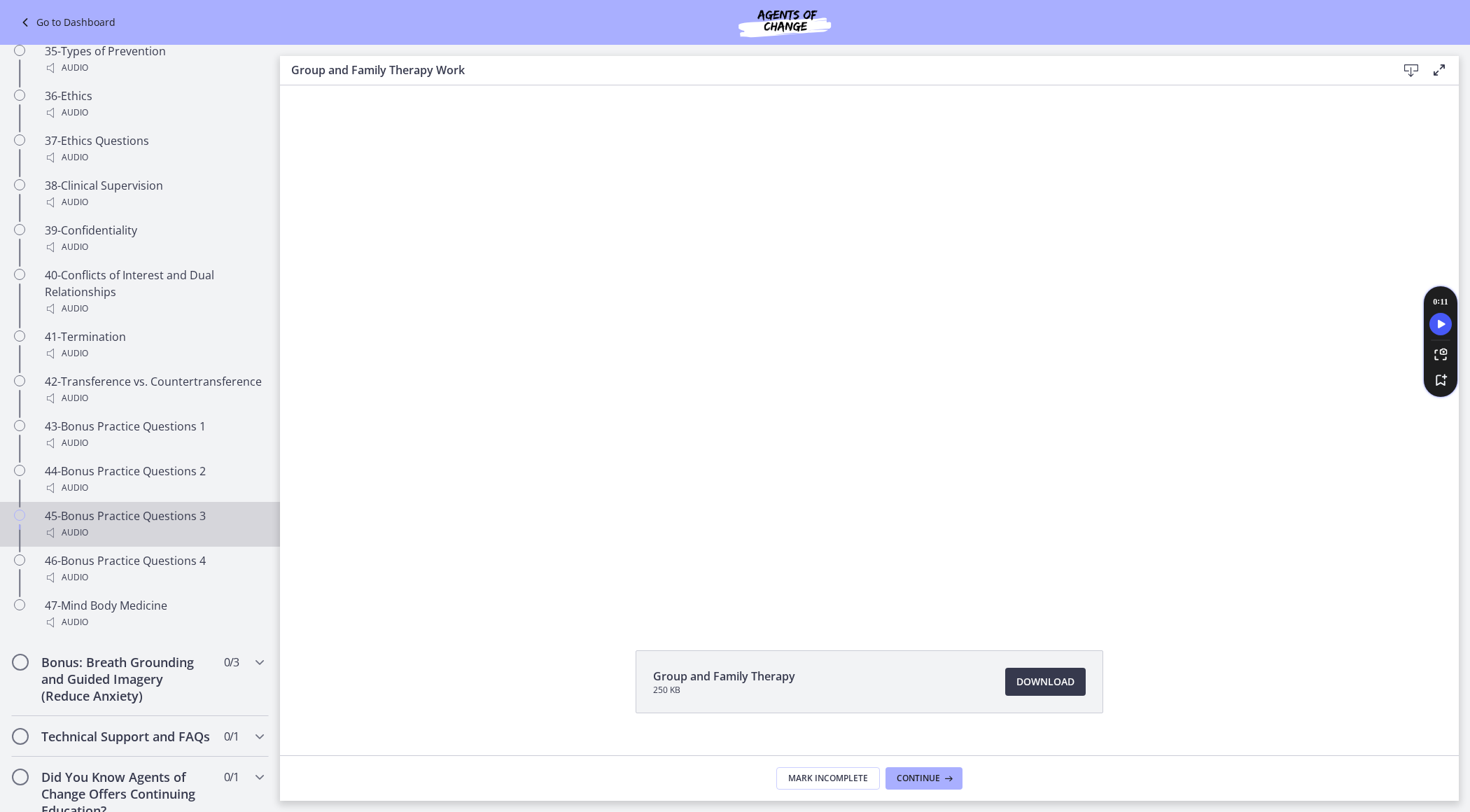 scroll, scrollTop: 2362, scrollLeft: 0, axis: vertical 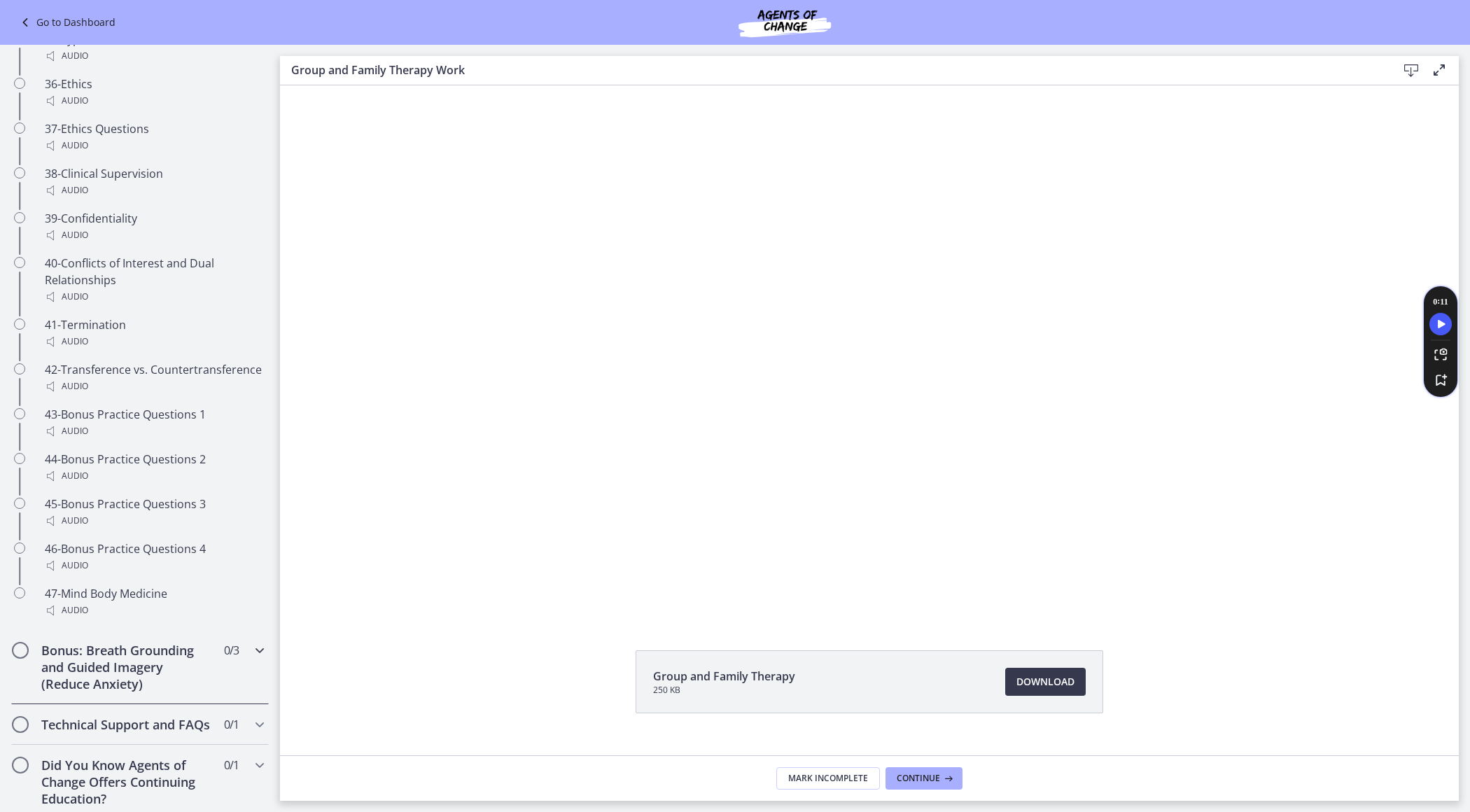 click on "Bonus: Breath Grounding and Guided Imagery (Reduce Anxiety)" at bounding box center [127, 667] 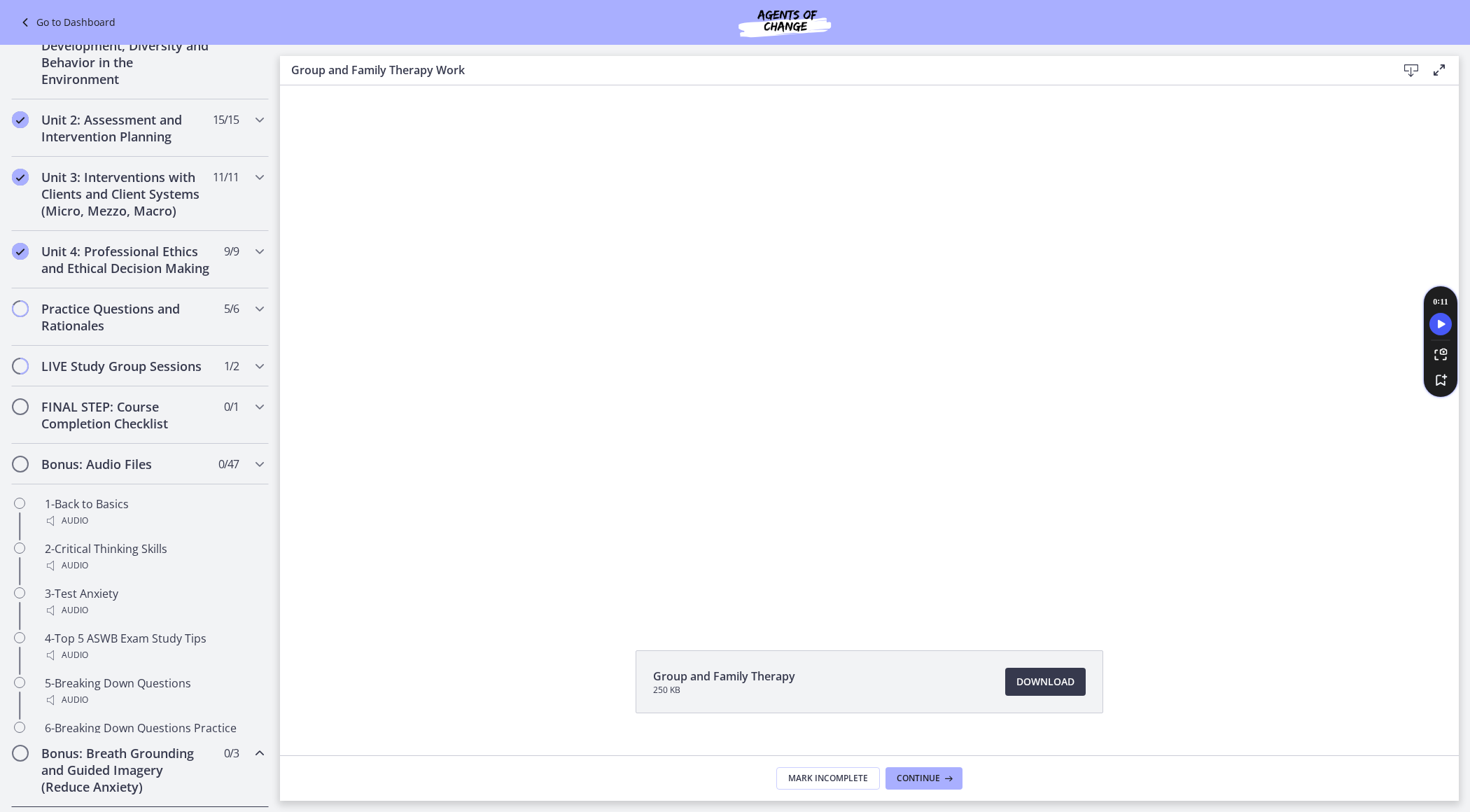 scroll, scrollTop: 341, scrollLeft: 0, axis: vertical 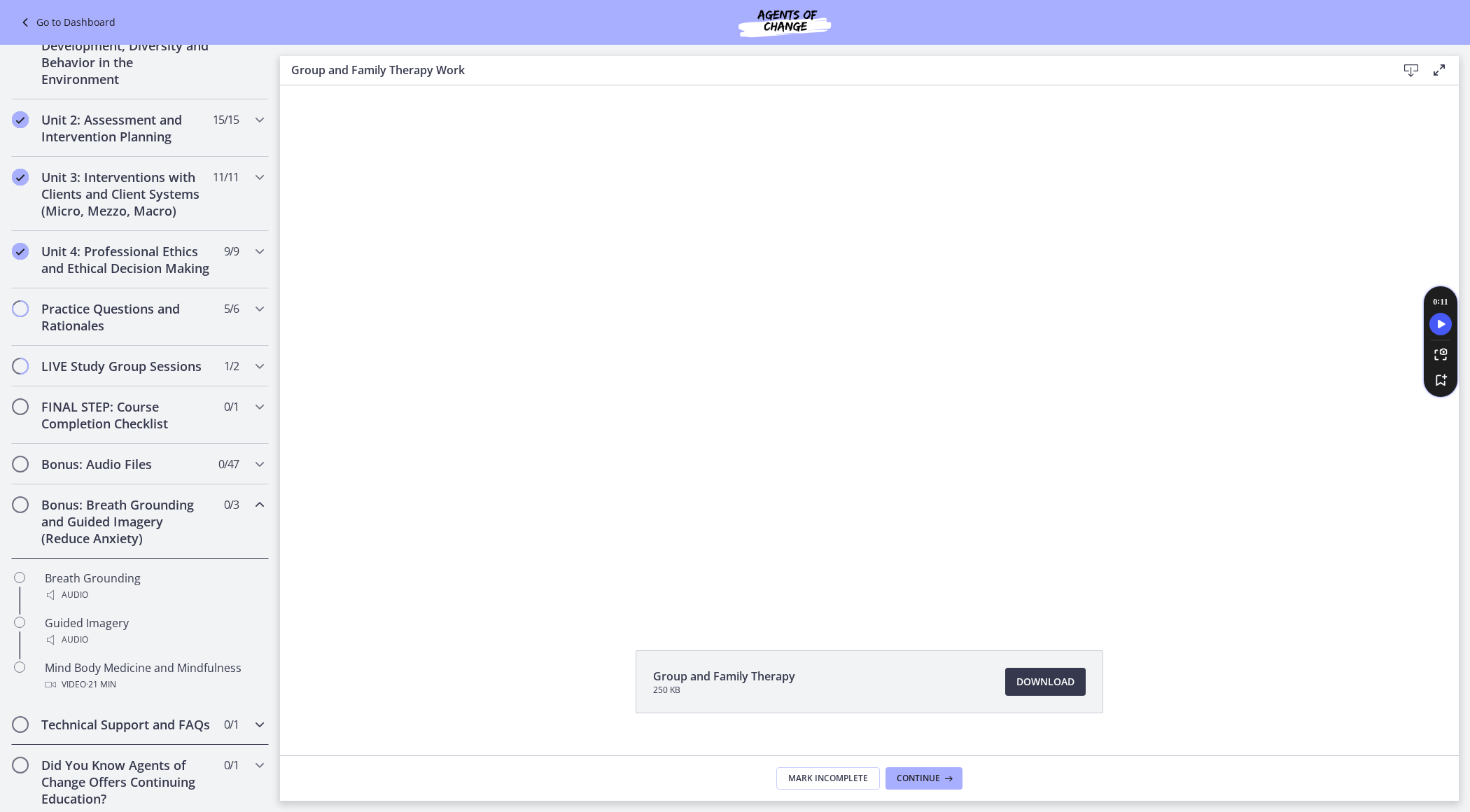 click on "Technical Support and FAQs" at bounding box center [127, 724] 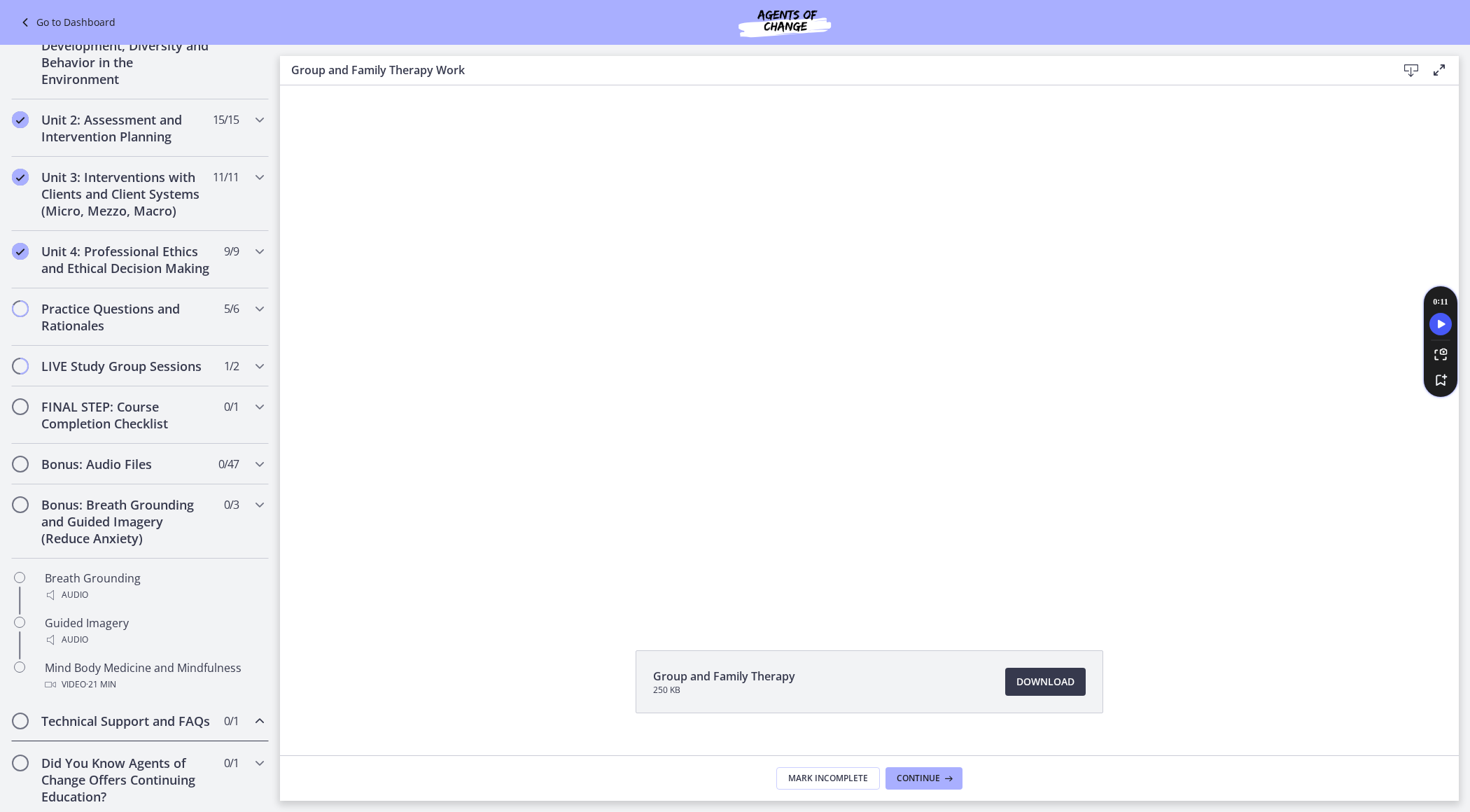 scroll, scrollTop: 251, scrollLeft: 0, axis: vertical 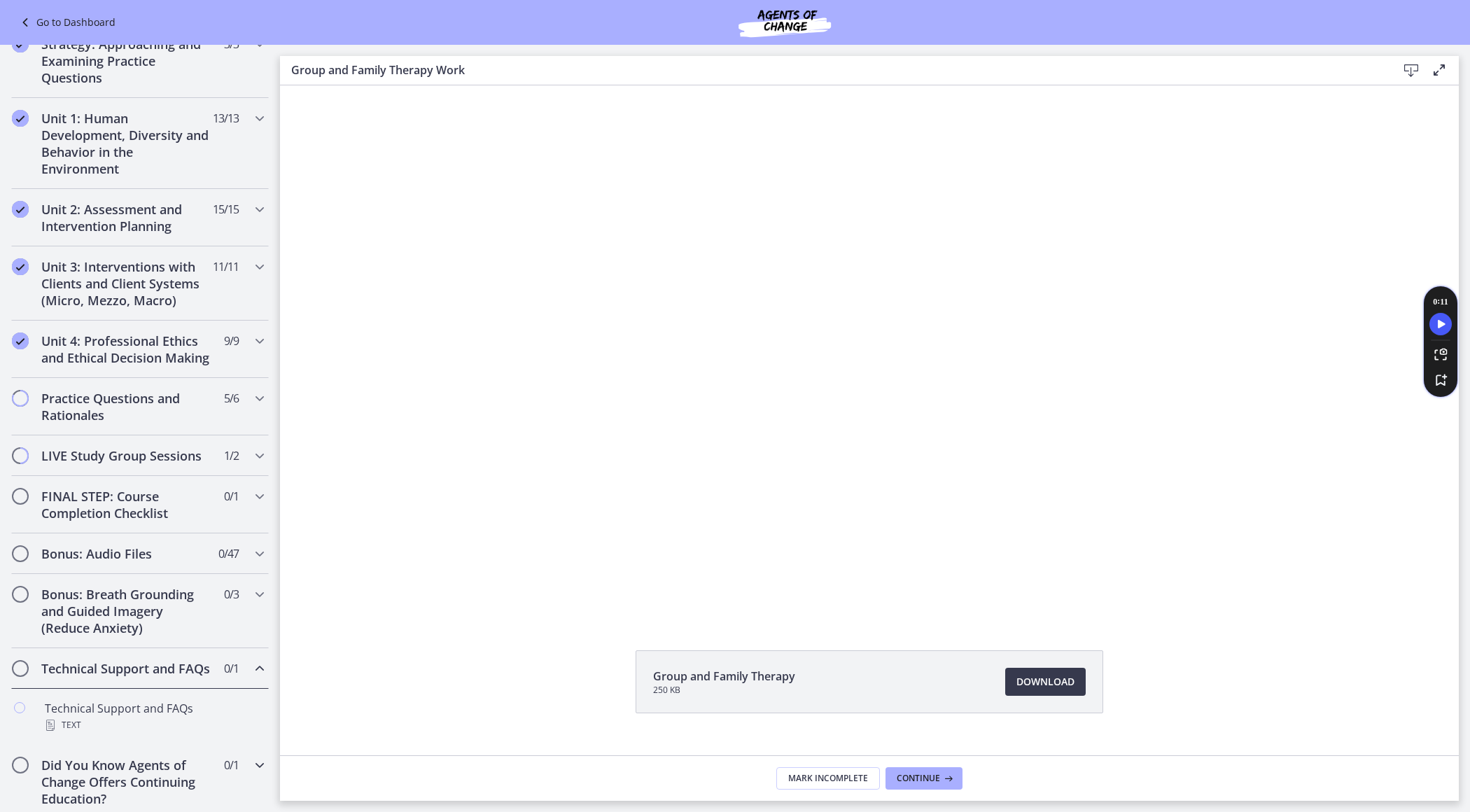 click on "Did You Know Agents of Change Offers Continuing Education?" at bounding box center (127, 782) 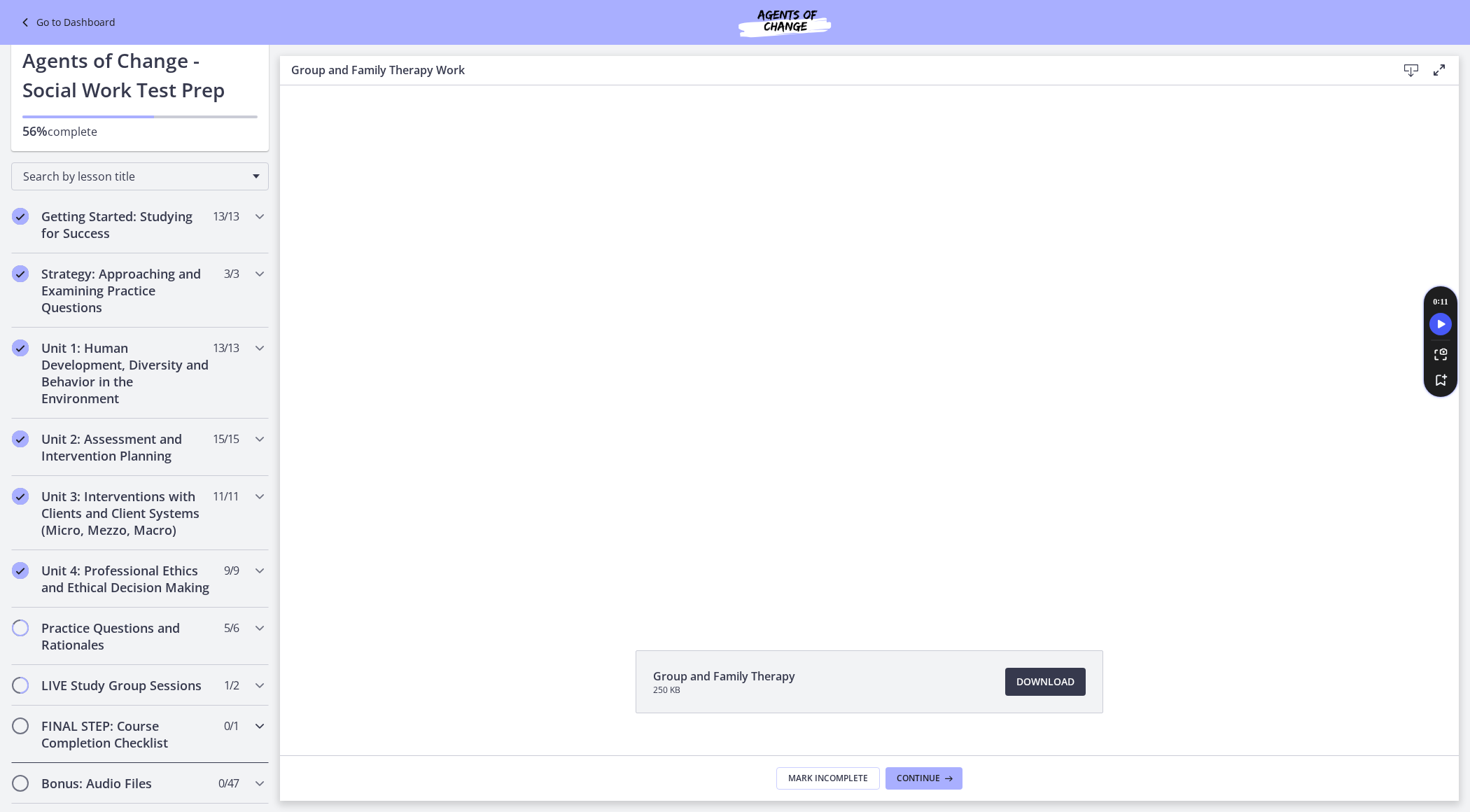 scroll, scrollTop: 0, scrollLeft: 0, axis: both 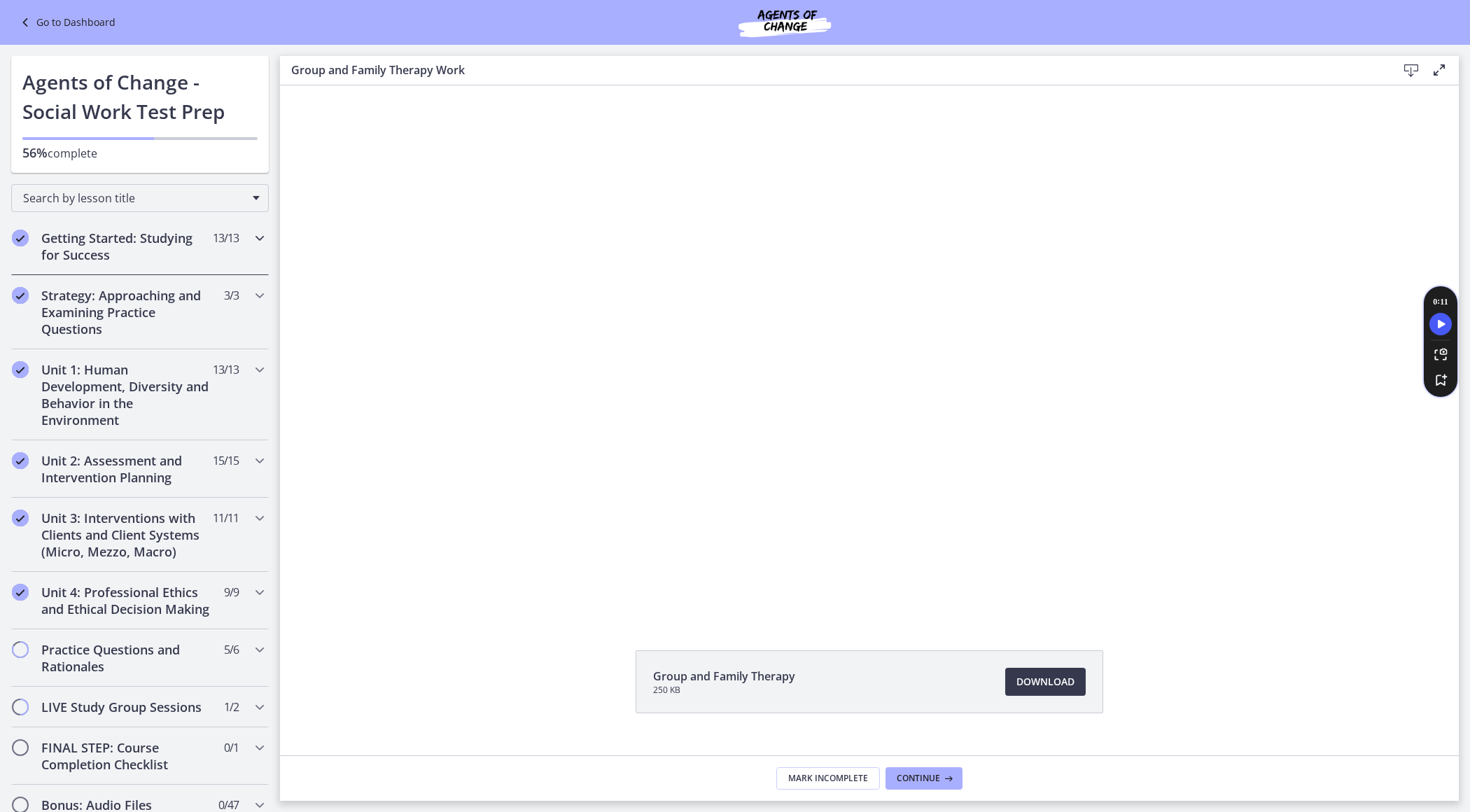 click on "Getting Started: Studying for Success" at bounding box center [127, 246] 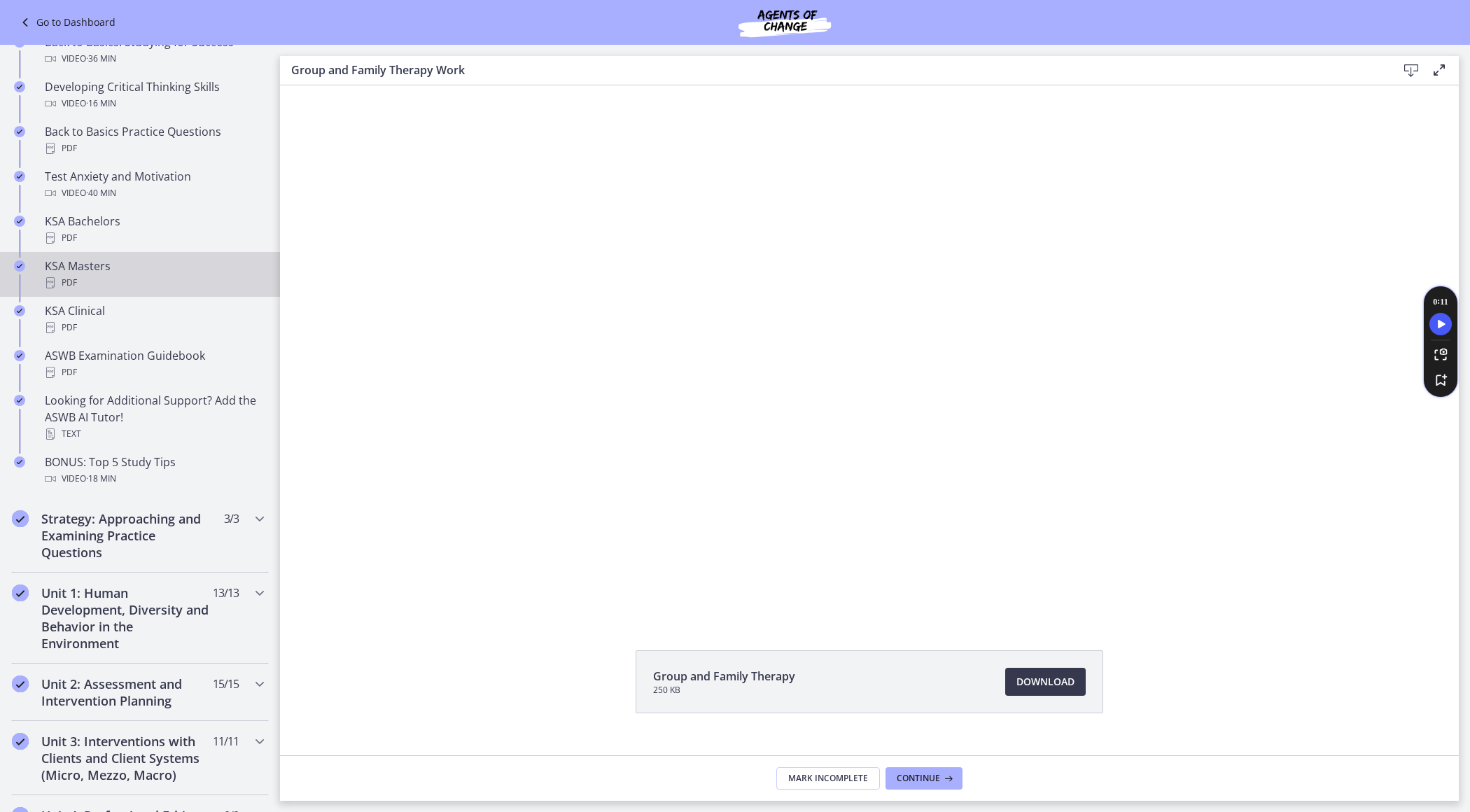 scroll, scrollTop: 419, scrollLeft: 0, axis: vertical 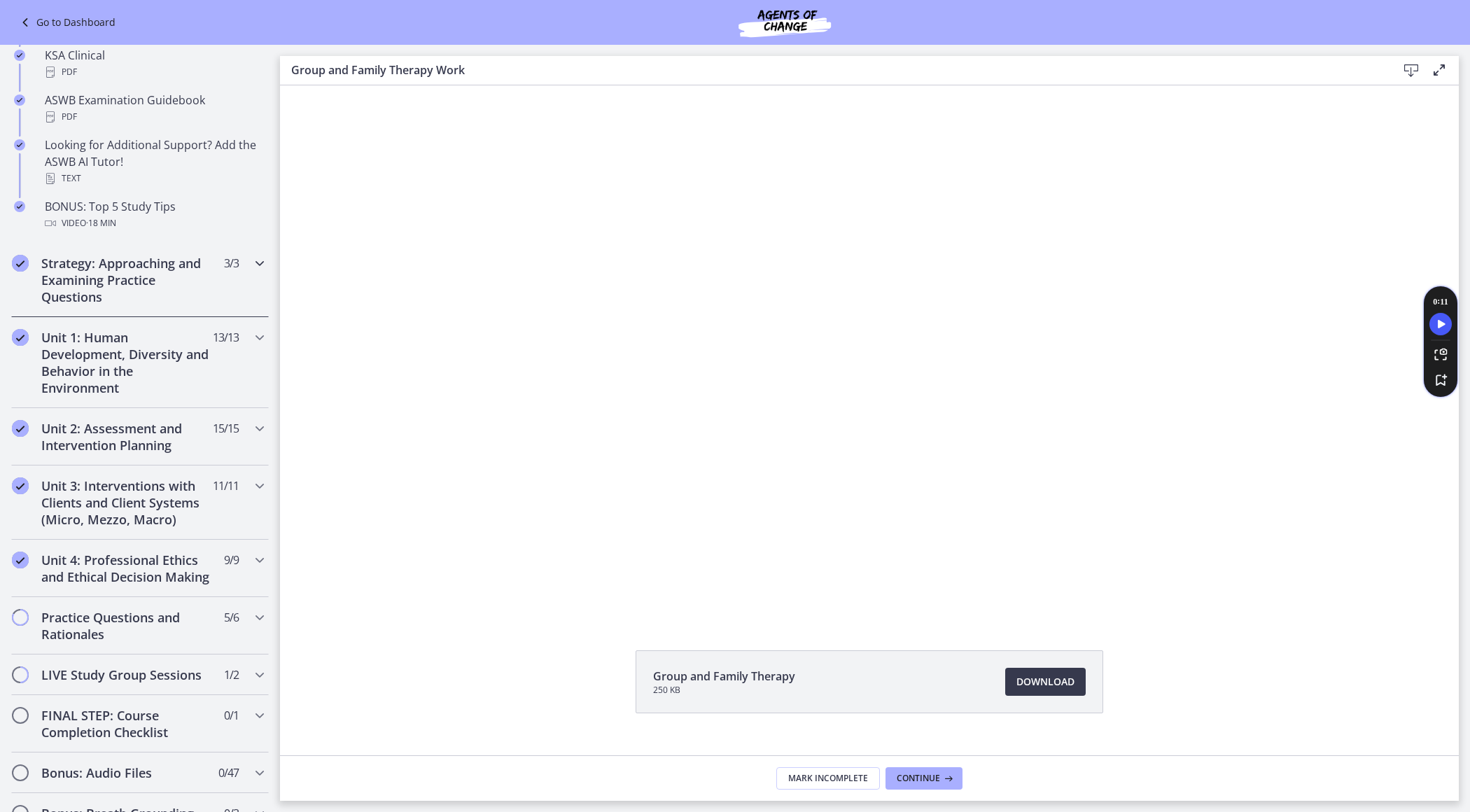 click on "Strategy: Approaching and Examining Practice Questions" at bounding box center [127, 280] 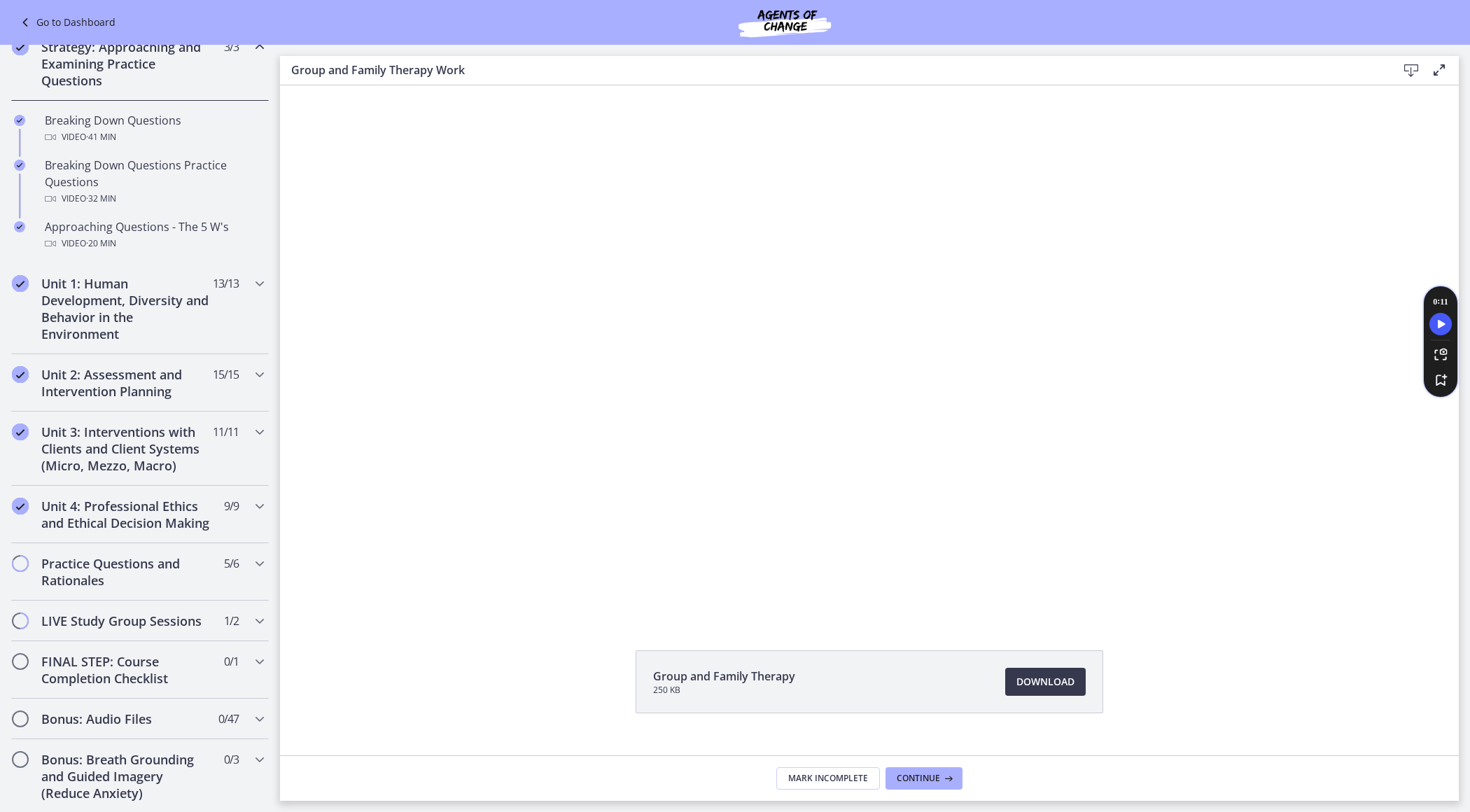scroll, scrollTop: 247, scrollLeft: 0, axis: vertical 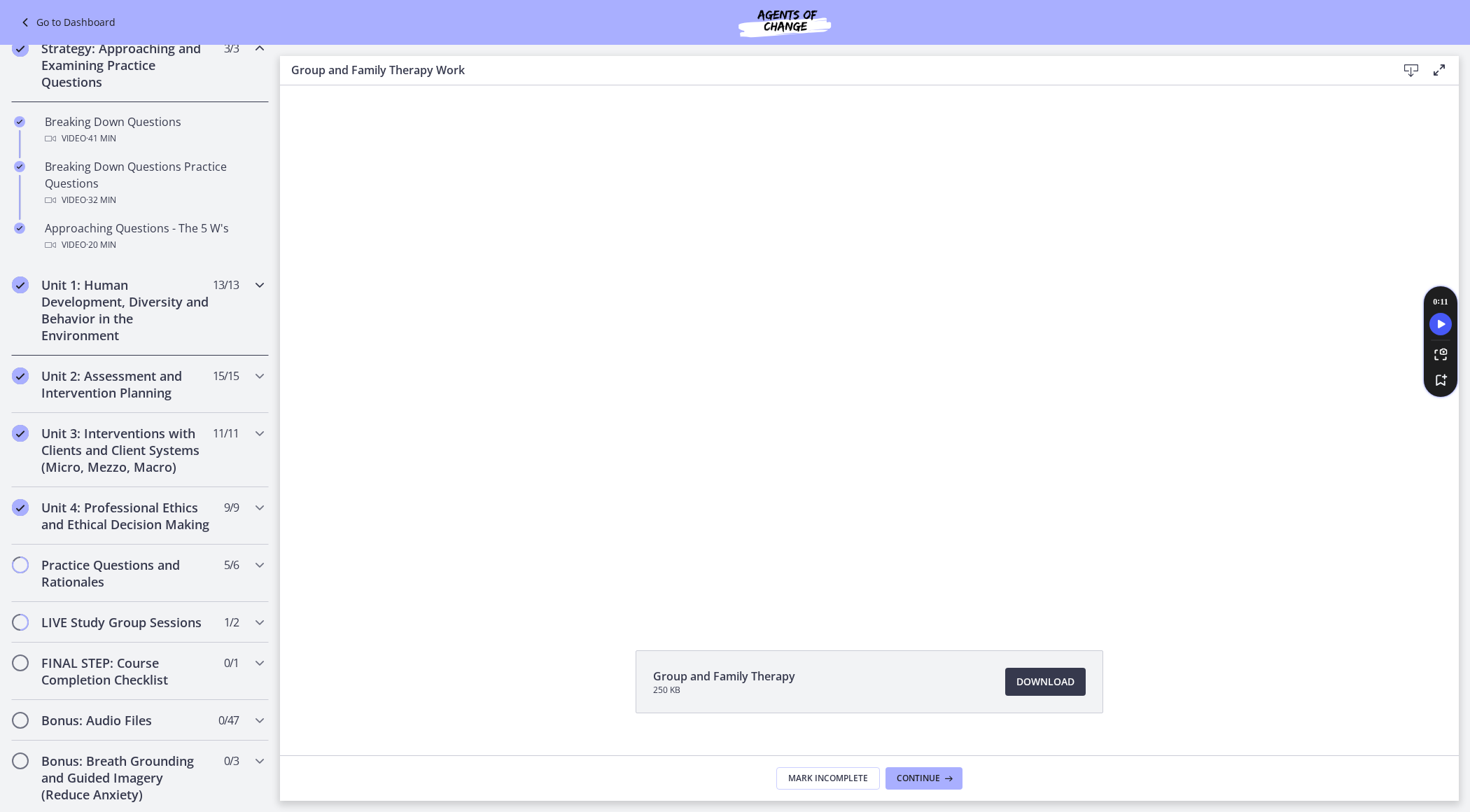 click on "Unit 1: Human Development, Diversity and Behavior in the Environment" at bounding box center (127, 310) 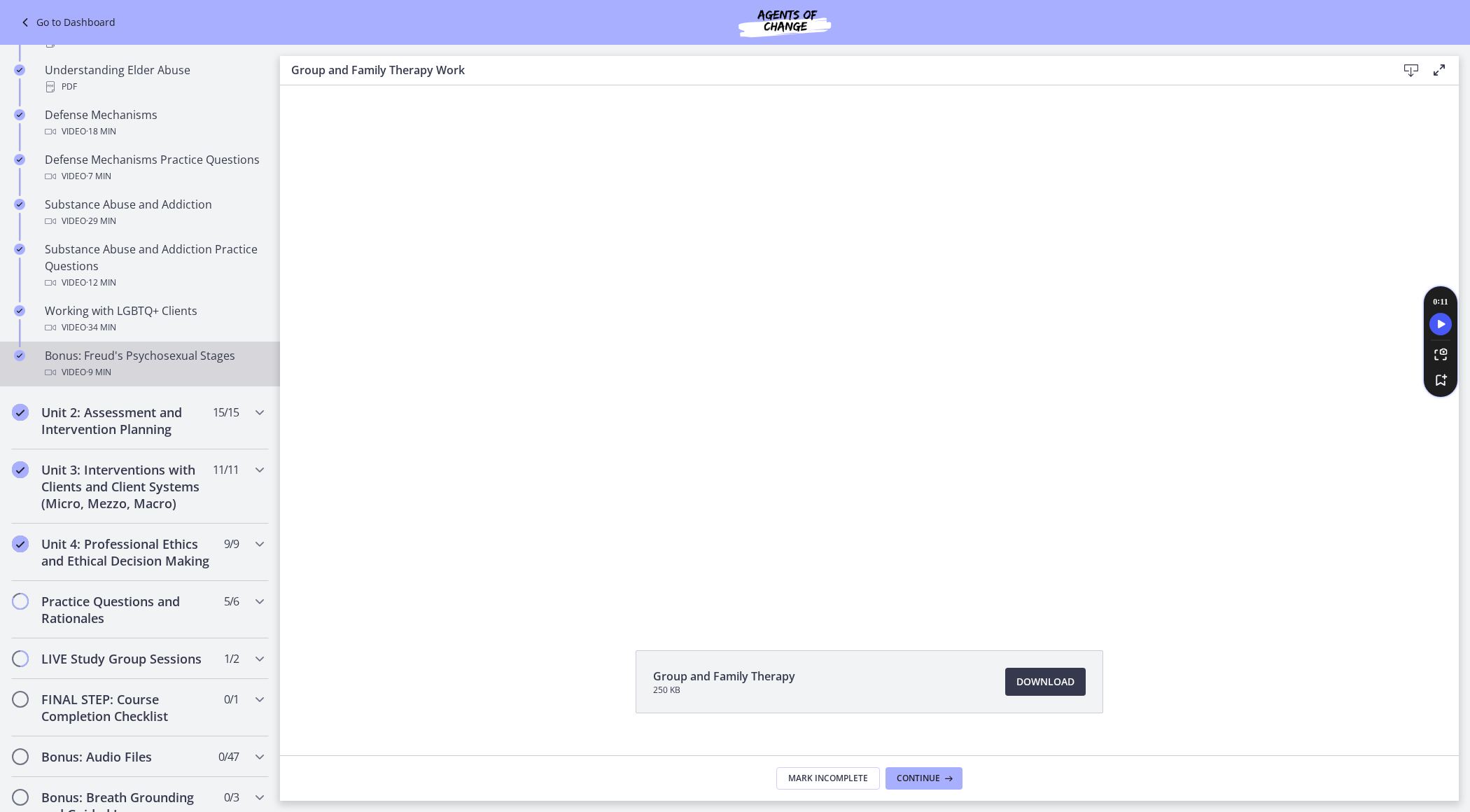scroll, scrollTop: 715, scrollLeft: 0, axis: vertical 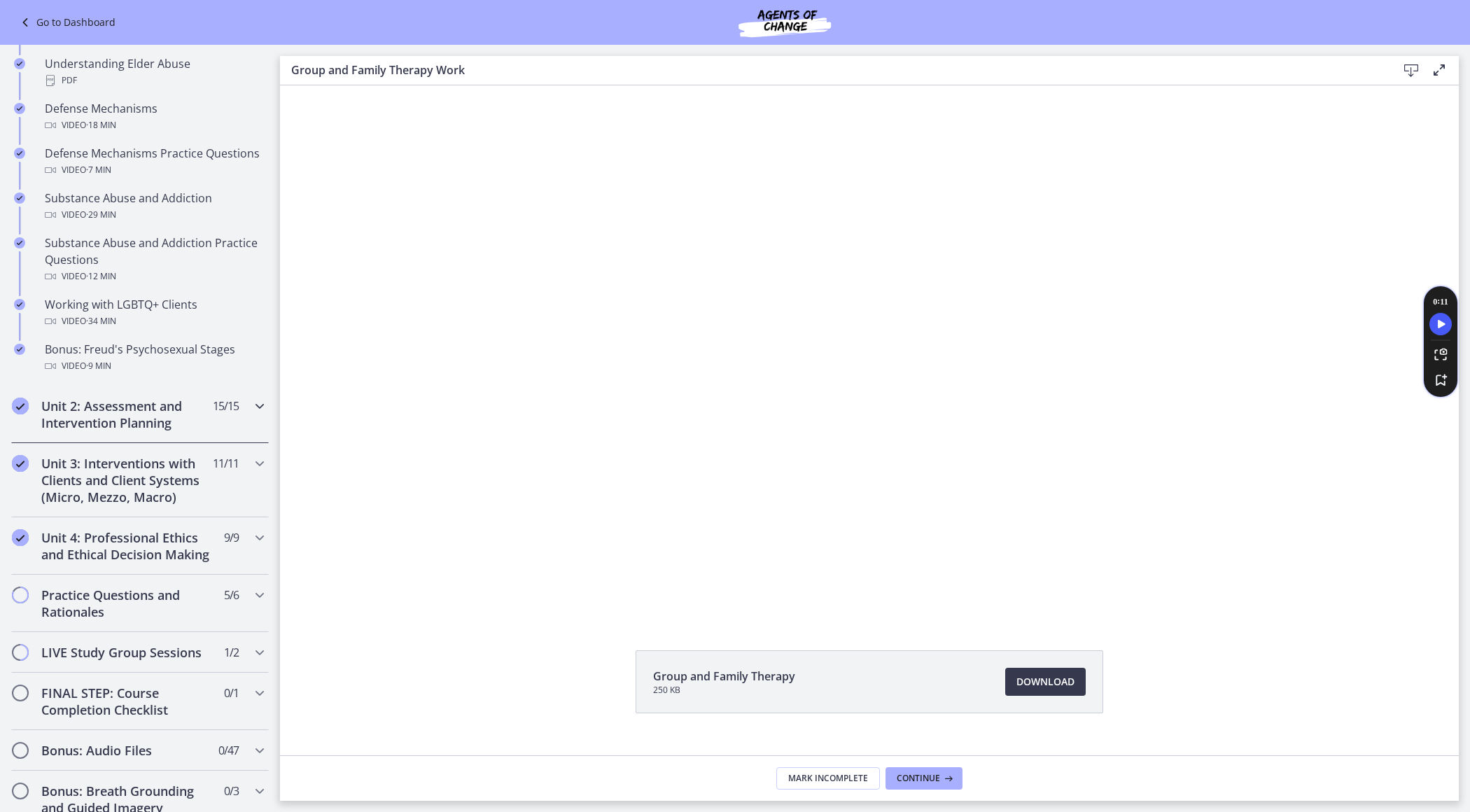click on "Unit 2: Assessment and Intervention Planning" at bounding box center [127, 414] 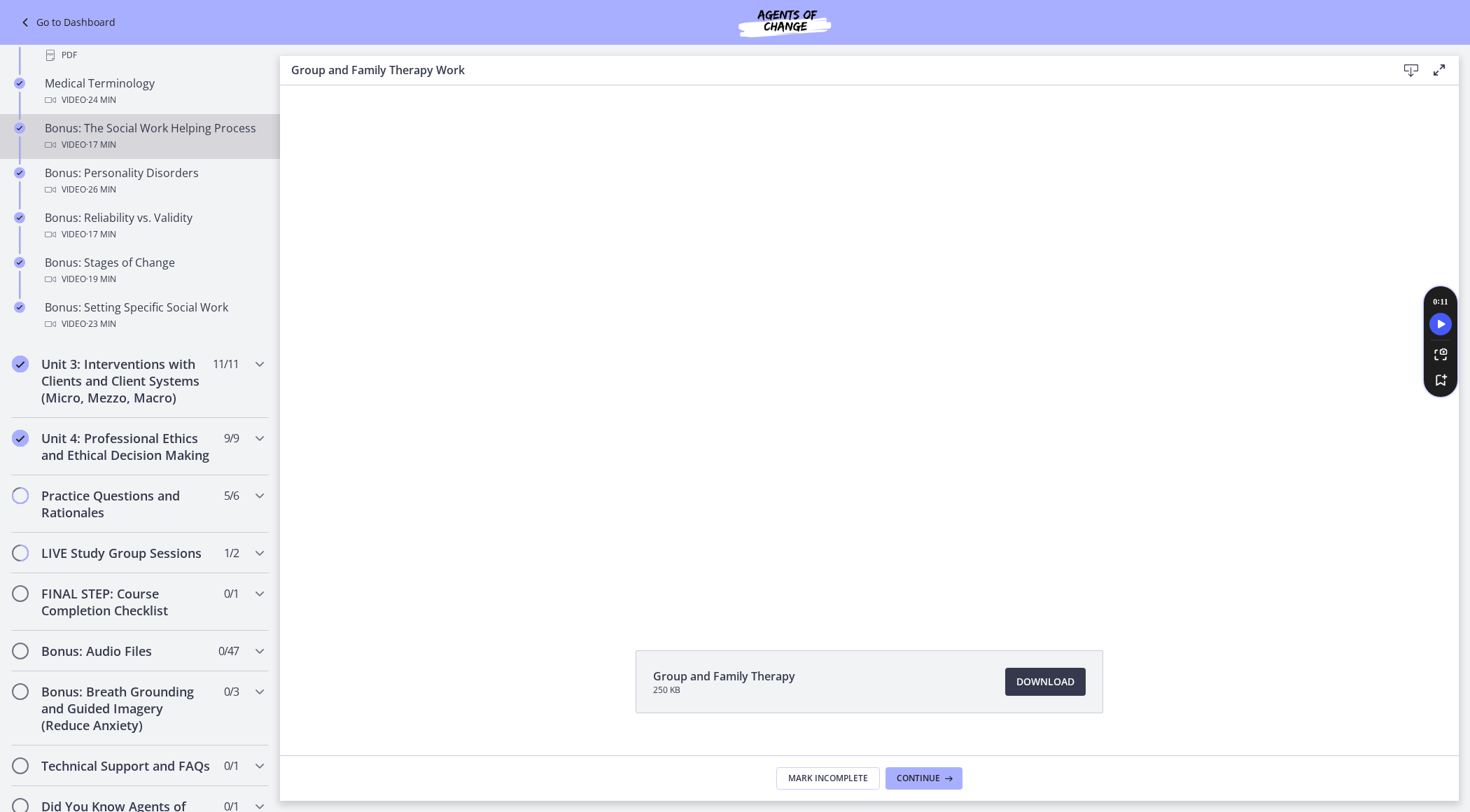 scroll, scrollTop: 1046, scrollLeft: 0, axis: vertical 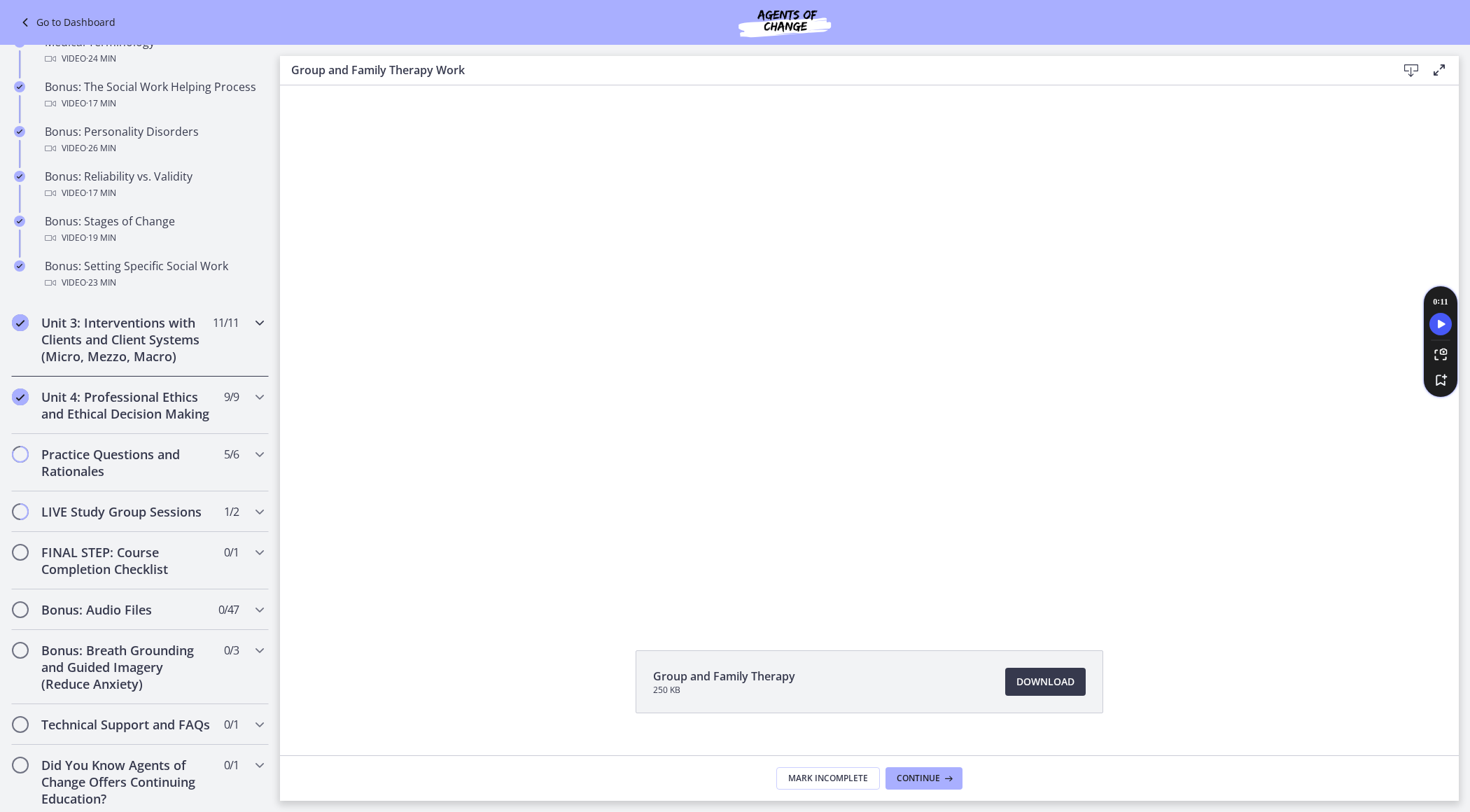 click on "Unit 3: Interventions with Clients and Client Systems (Micro, Mezzo, Macro)" at bounding box center [127, 340] 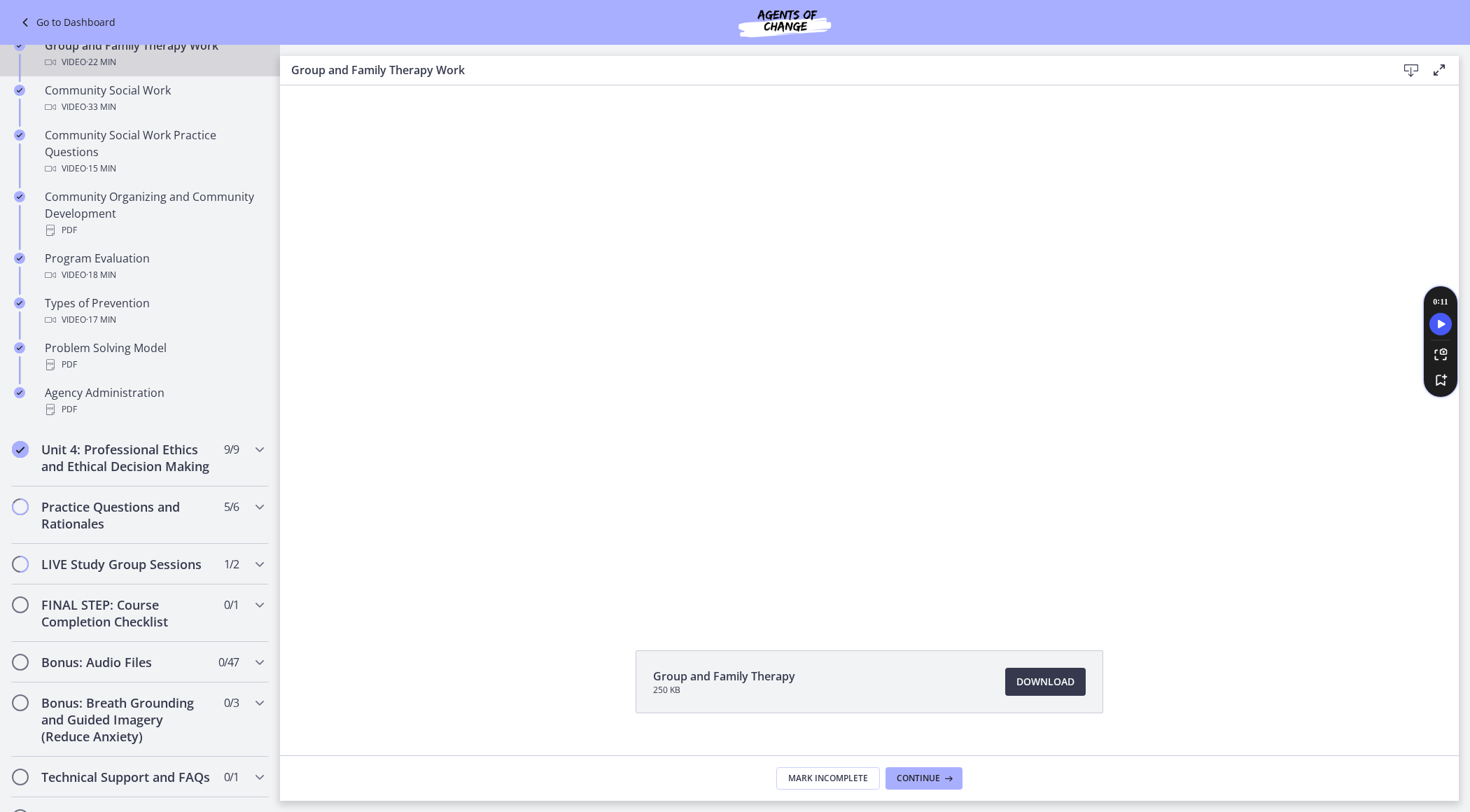 scroll, scrollTop: 686, scrollLeft: 0, axis: vertical 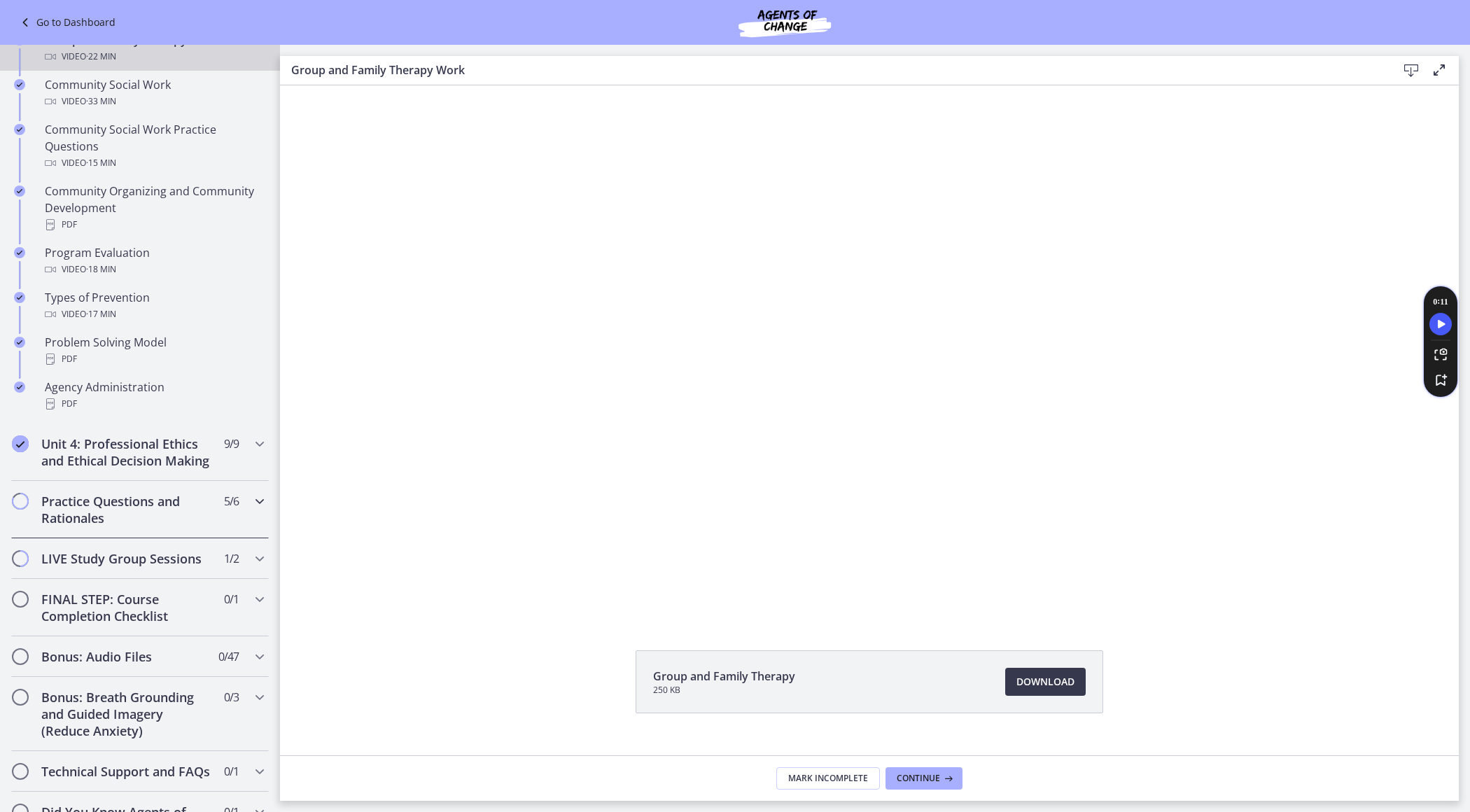 click on "Practice Questions and Rationales" at bounding box center [127, 510] 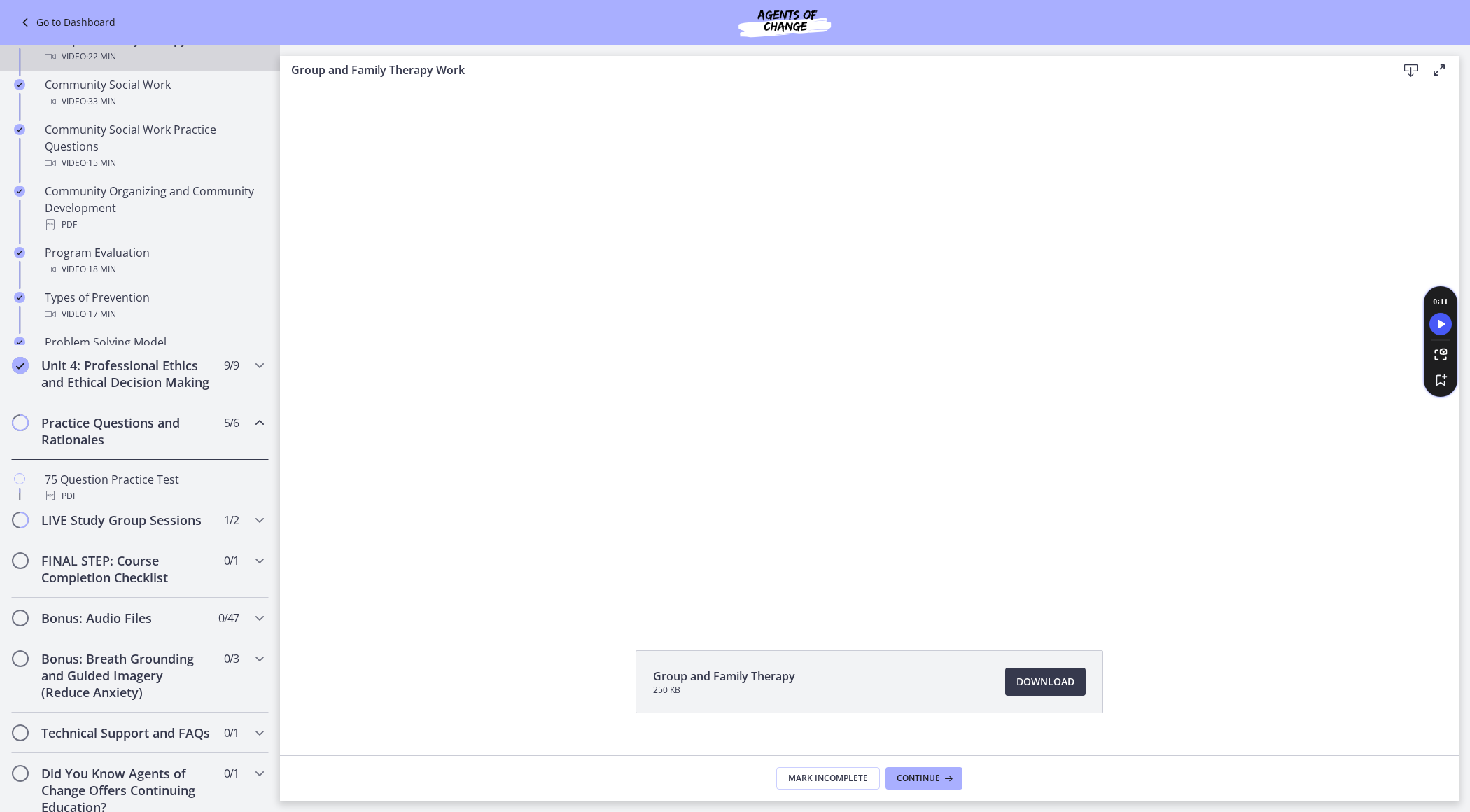 scroll, scrollTop: 492, scrollLeft: 0, axis: vertical 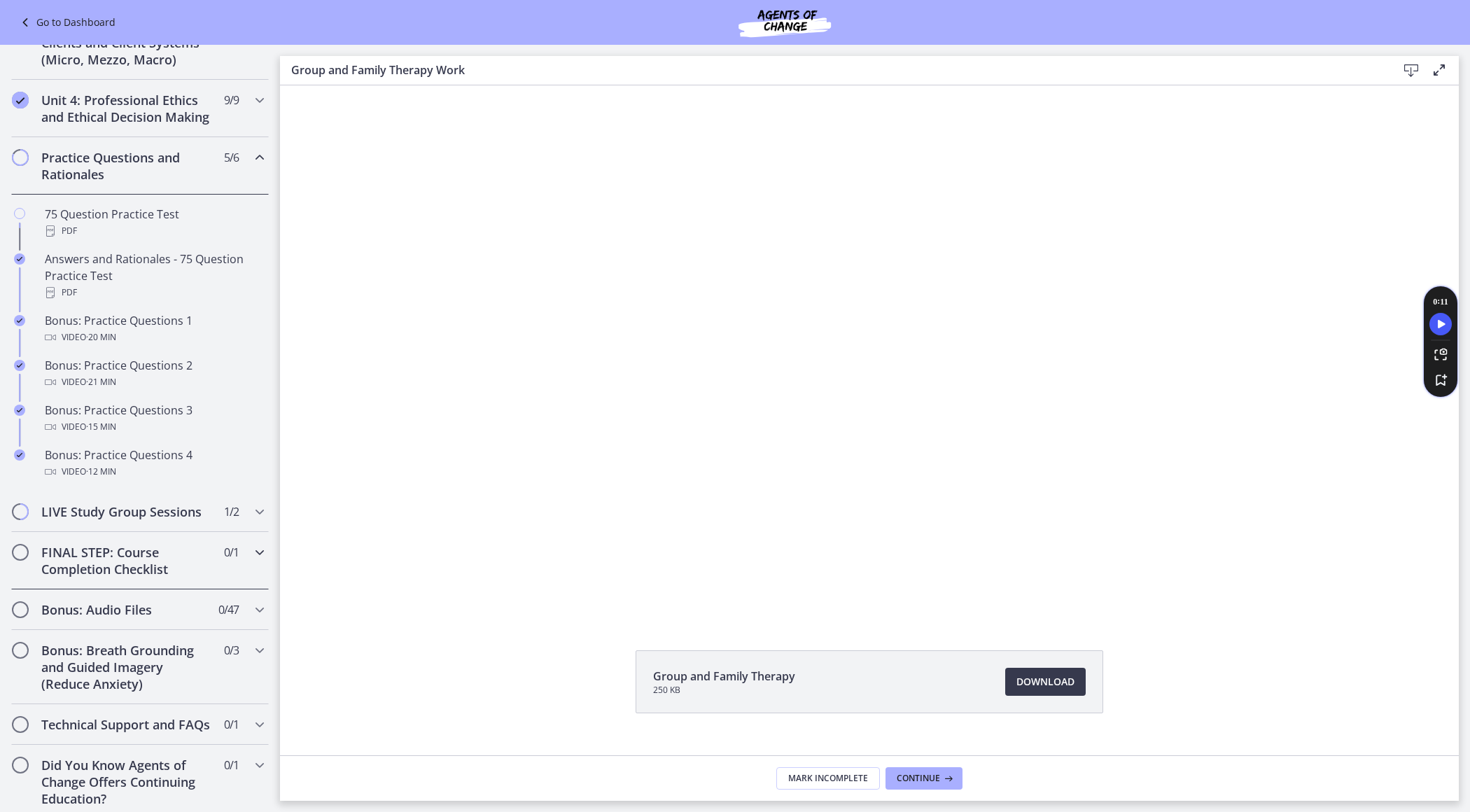 click on "FINAL STEP: Course Completion Checklist" at bounding box center [127, 561] 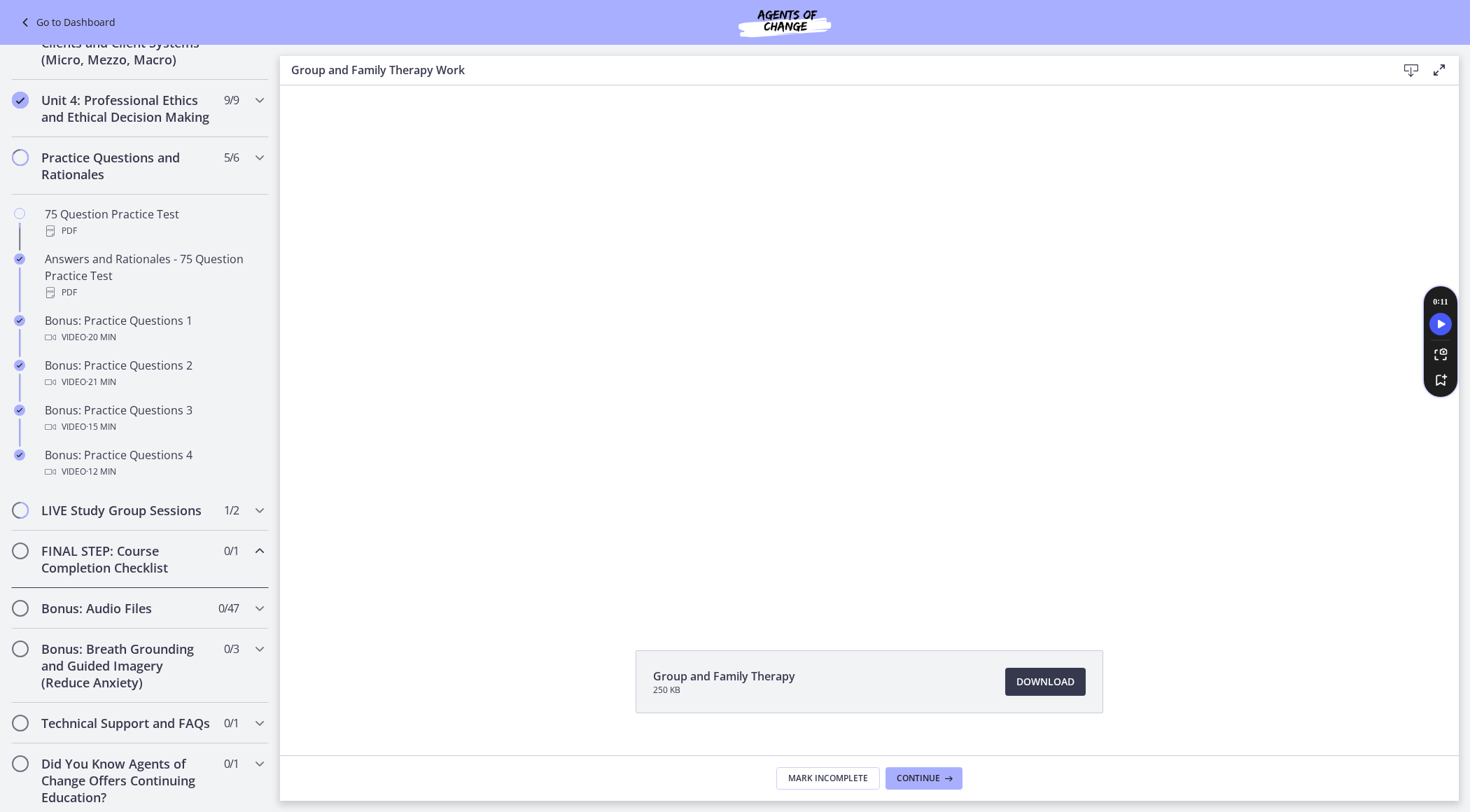 scroll, scrollTop: 268, scrollLeft: 0, axis: vertical 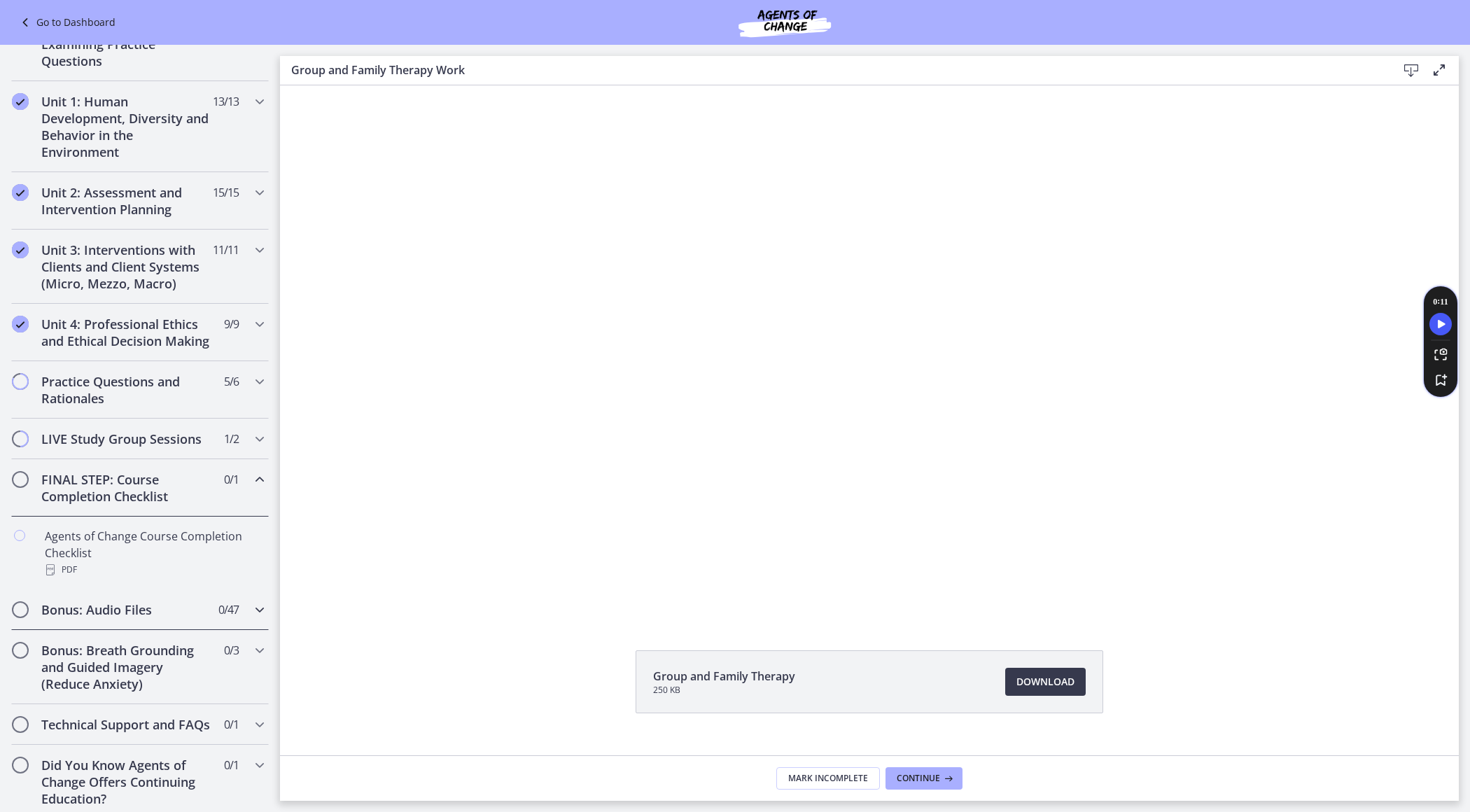 click on "Bonus: Audio Files
0  /  47
Completed" at bounding box center [140, 610] 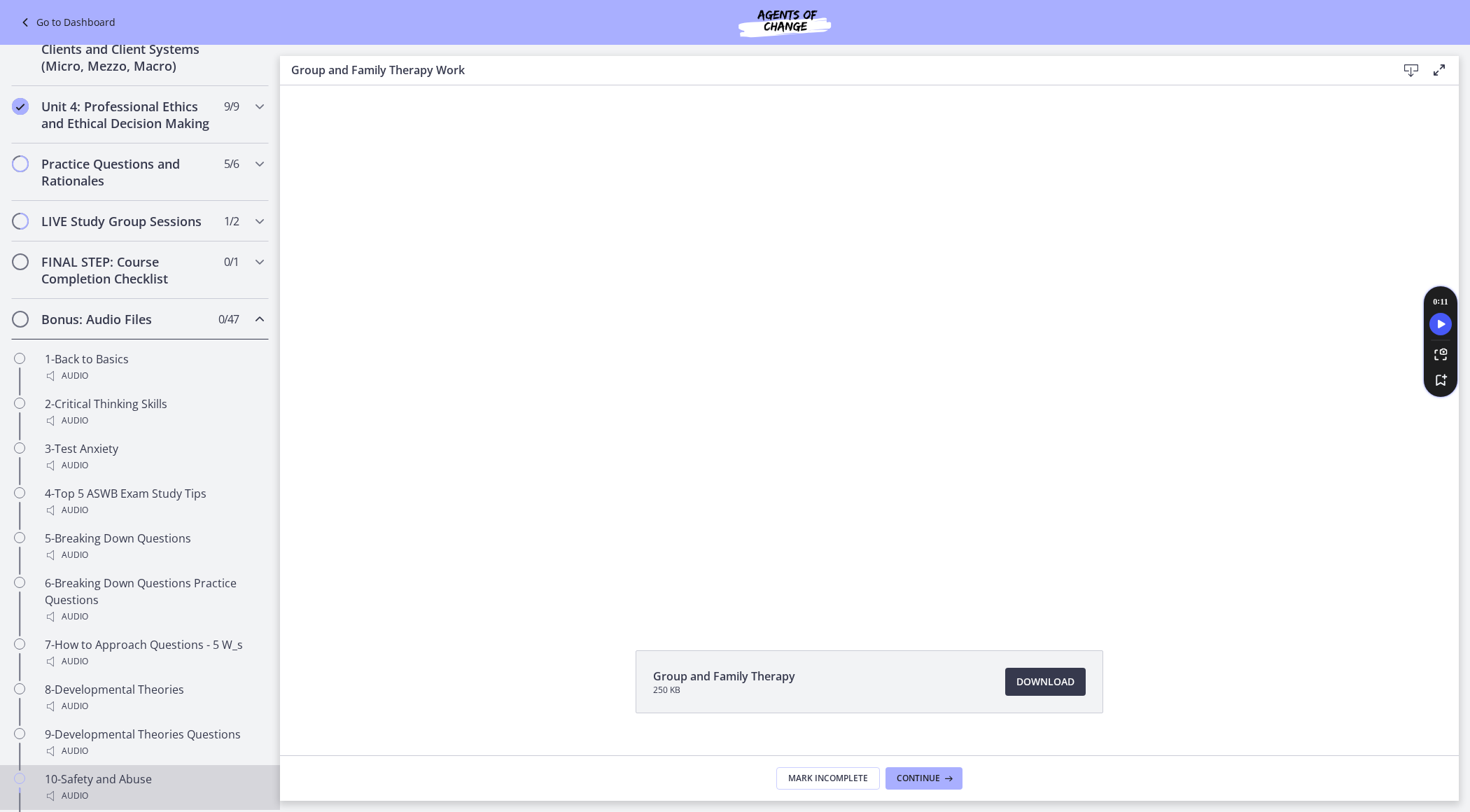 scroll, scrollTop: 448, scrollLeft: 0, axis: vertical 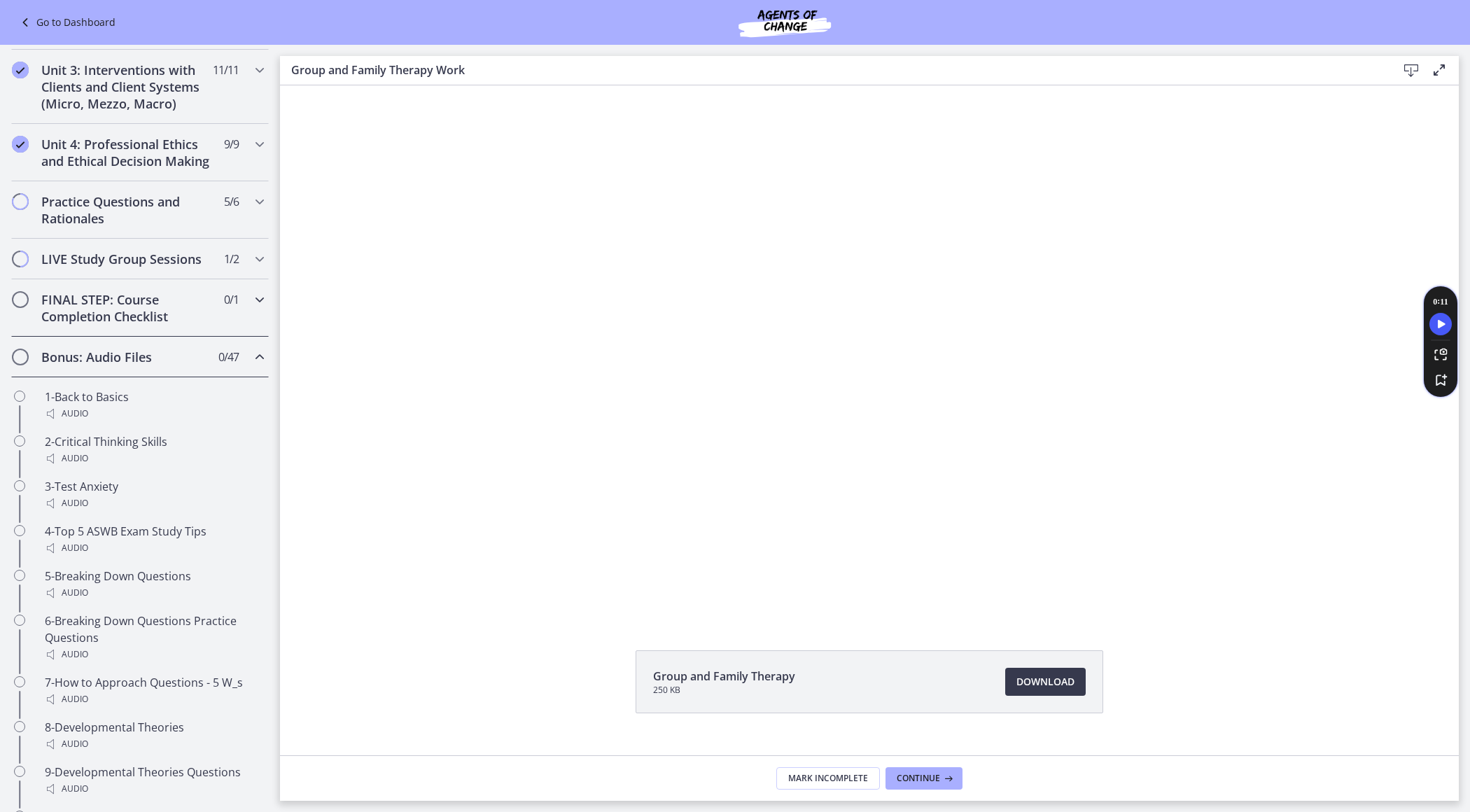 click on "FINAL STEP: Course Completion Checklist" at bounding box center (127, 308) 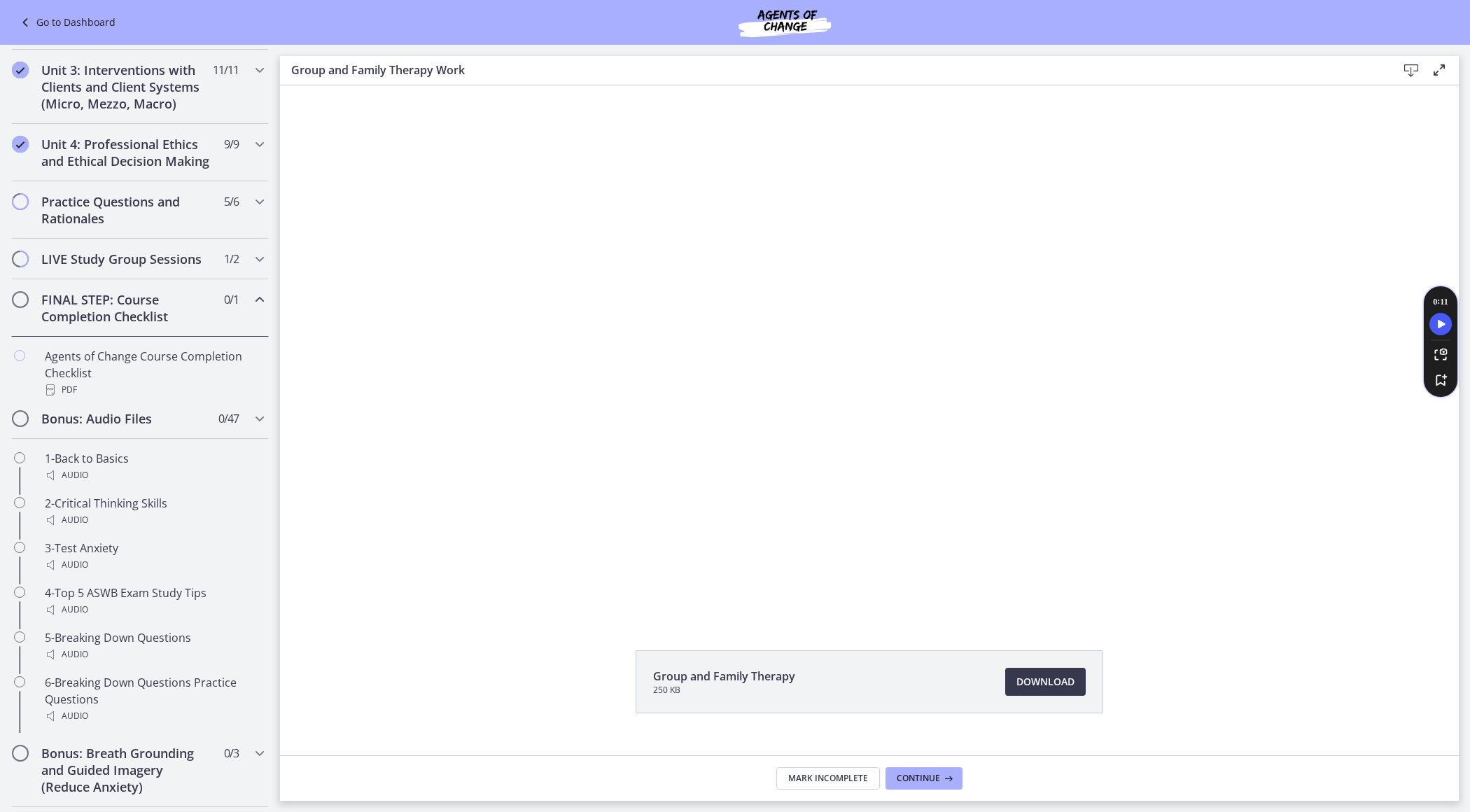 scroll, scrollTop: 268, scrollLeft: 0, axis: vertical 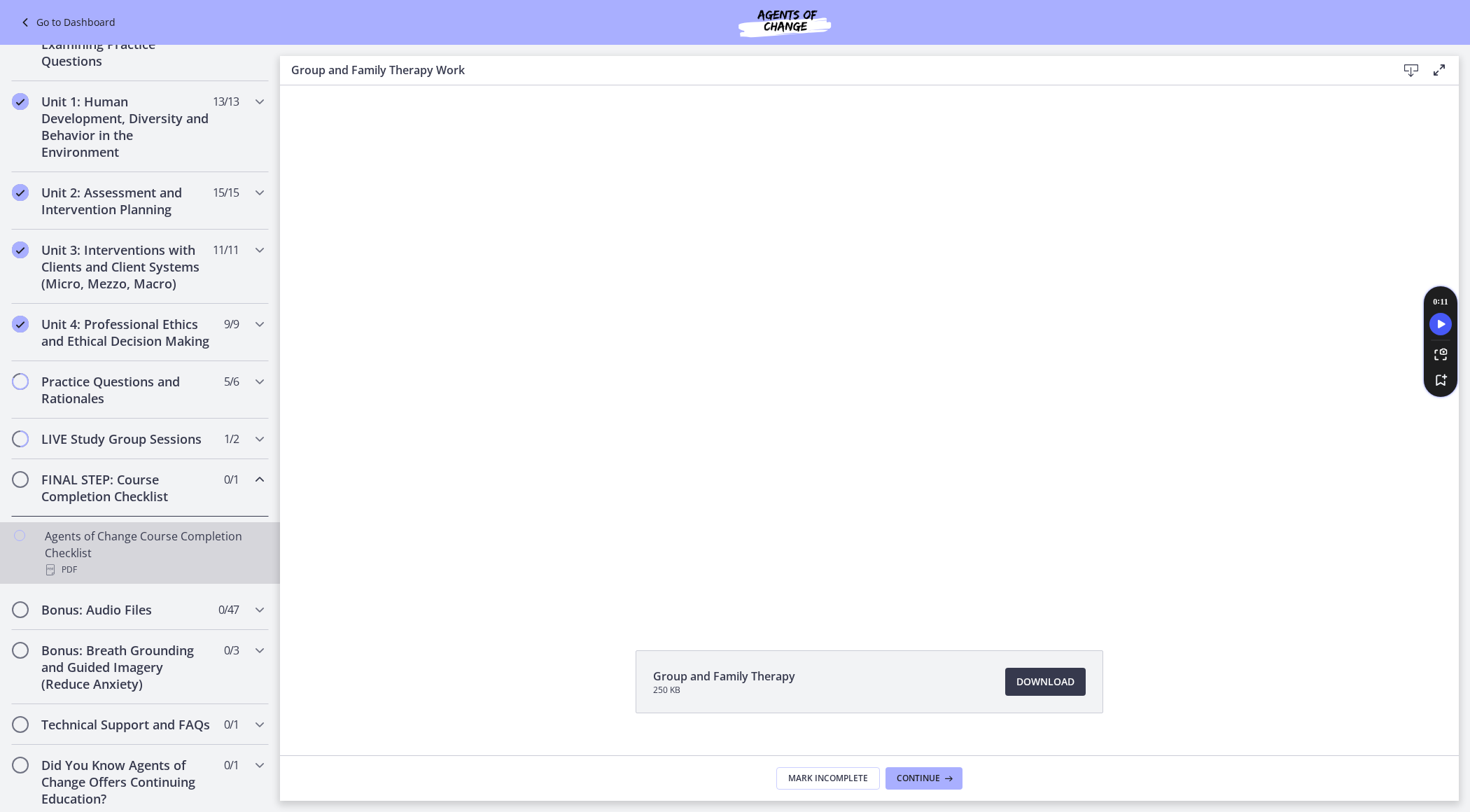 click on "Agents of Change Course Completion Checklist
PDF" at bounding box center (154, 553) 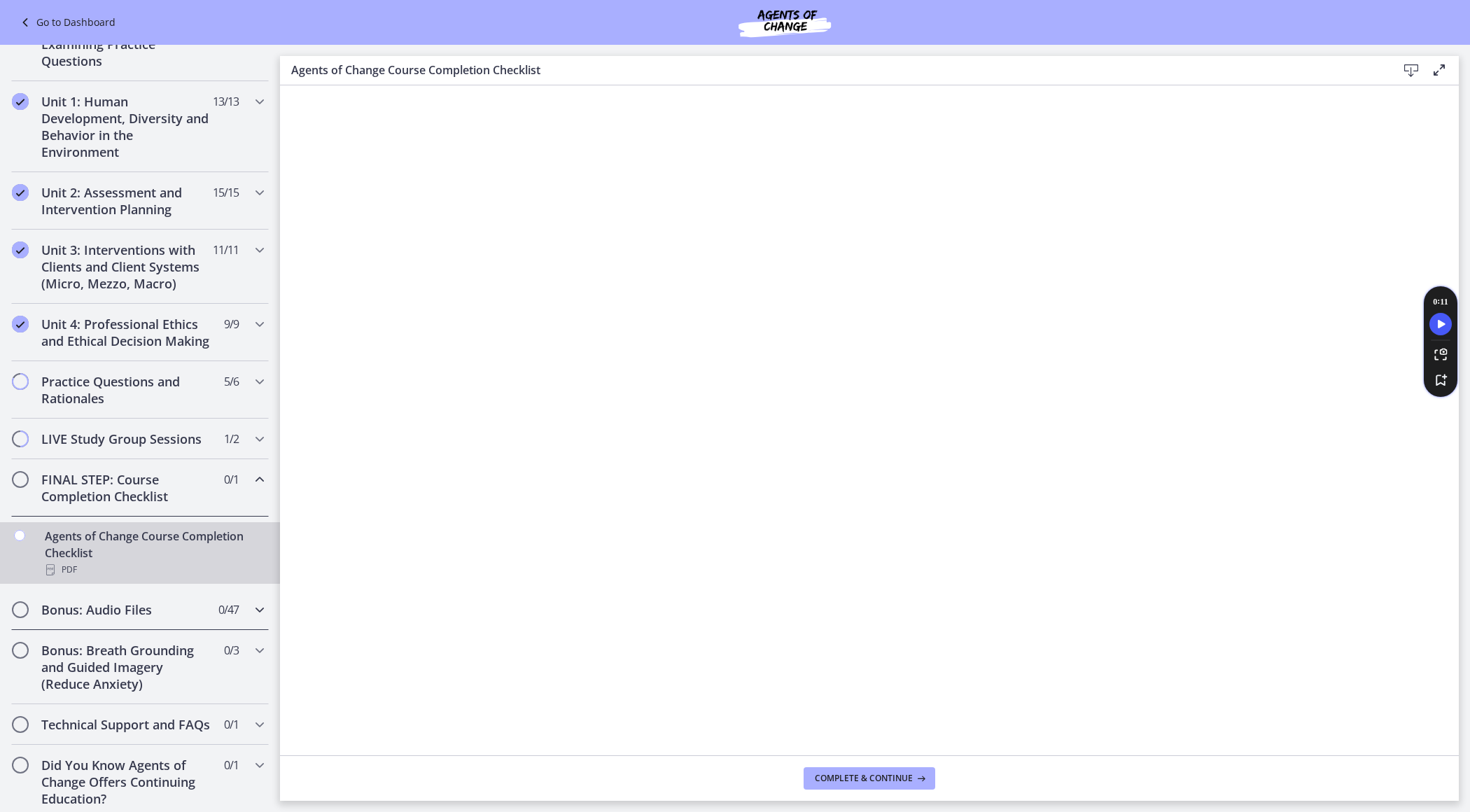 click on "Bonus: Audio Files
0  /  47
Completed" at bounding box center [140, 610] 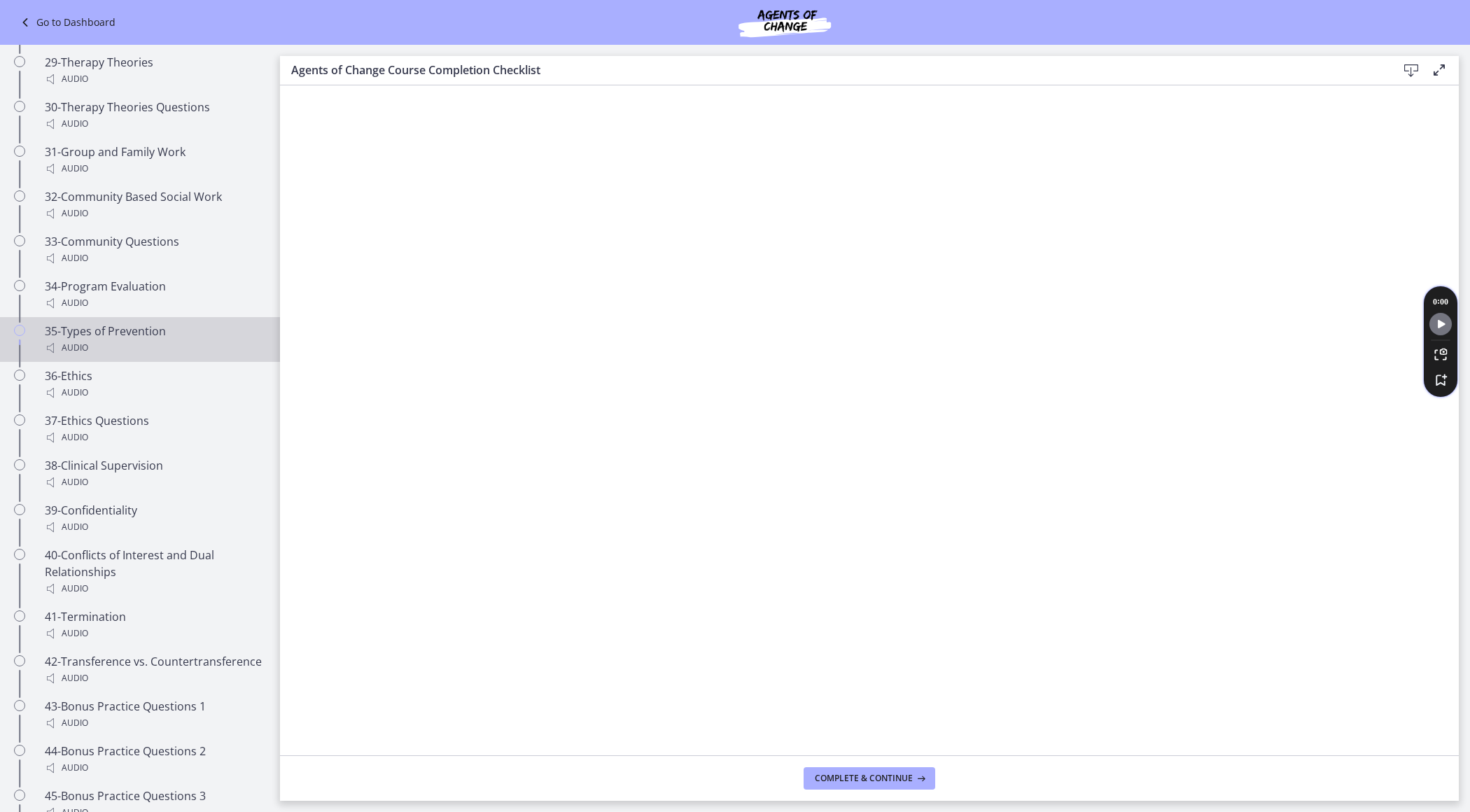 scroll, scrollTop: 2362, scrollLeft: 0, axis: vertical 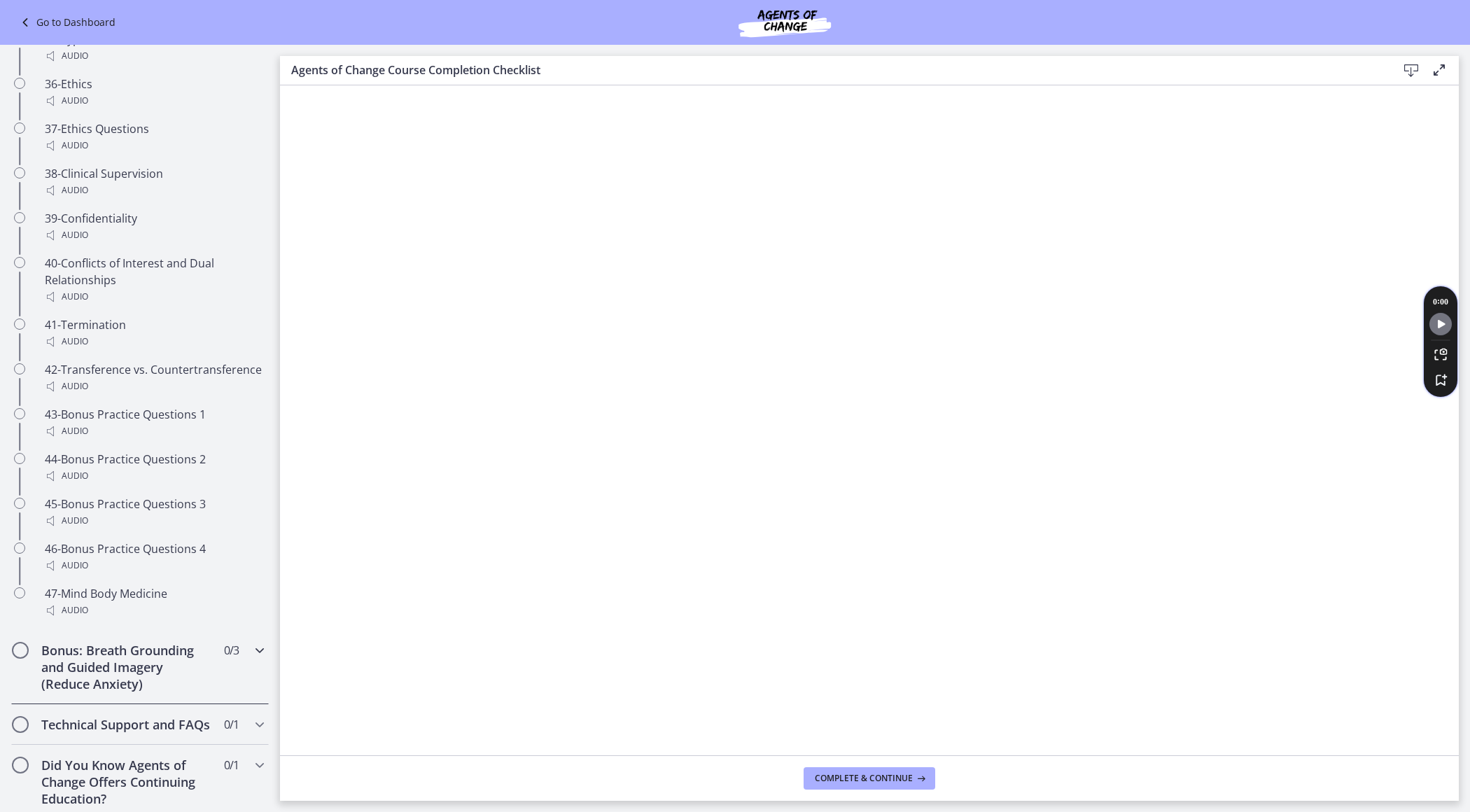 click on "Bonus: Breath Grounding and Guided Imagery (Reduce Anxiety)" at bounding box center (127, 667) 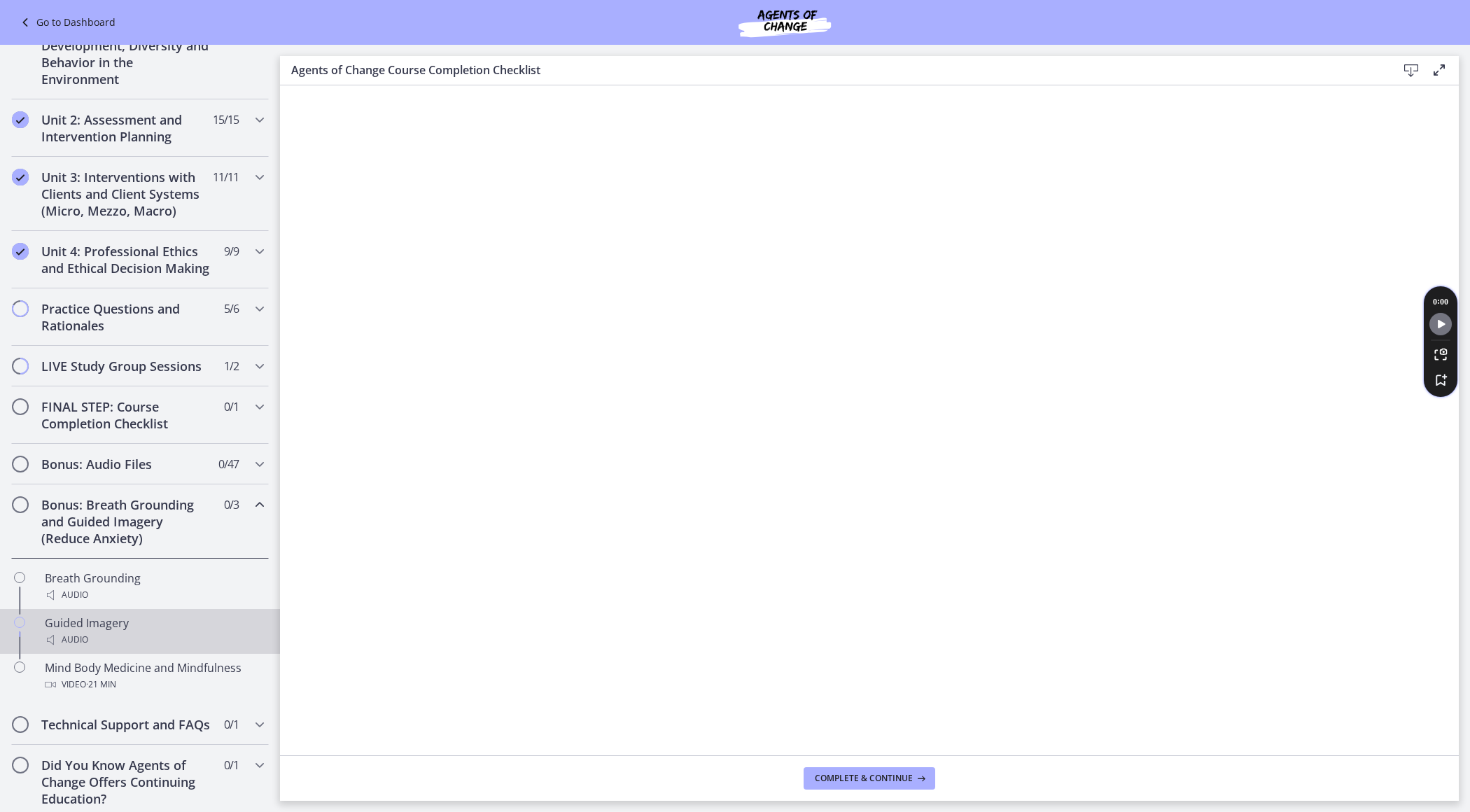 scroll, scrollTop: 341, scrollLeft: 0, axis: vertical 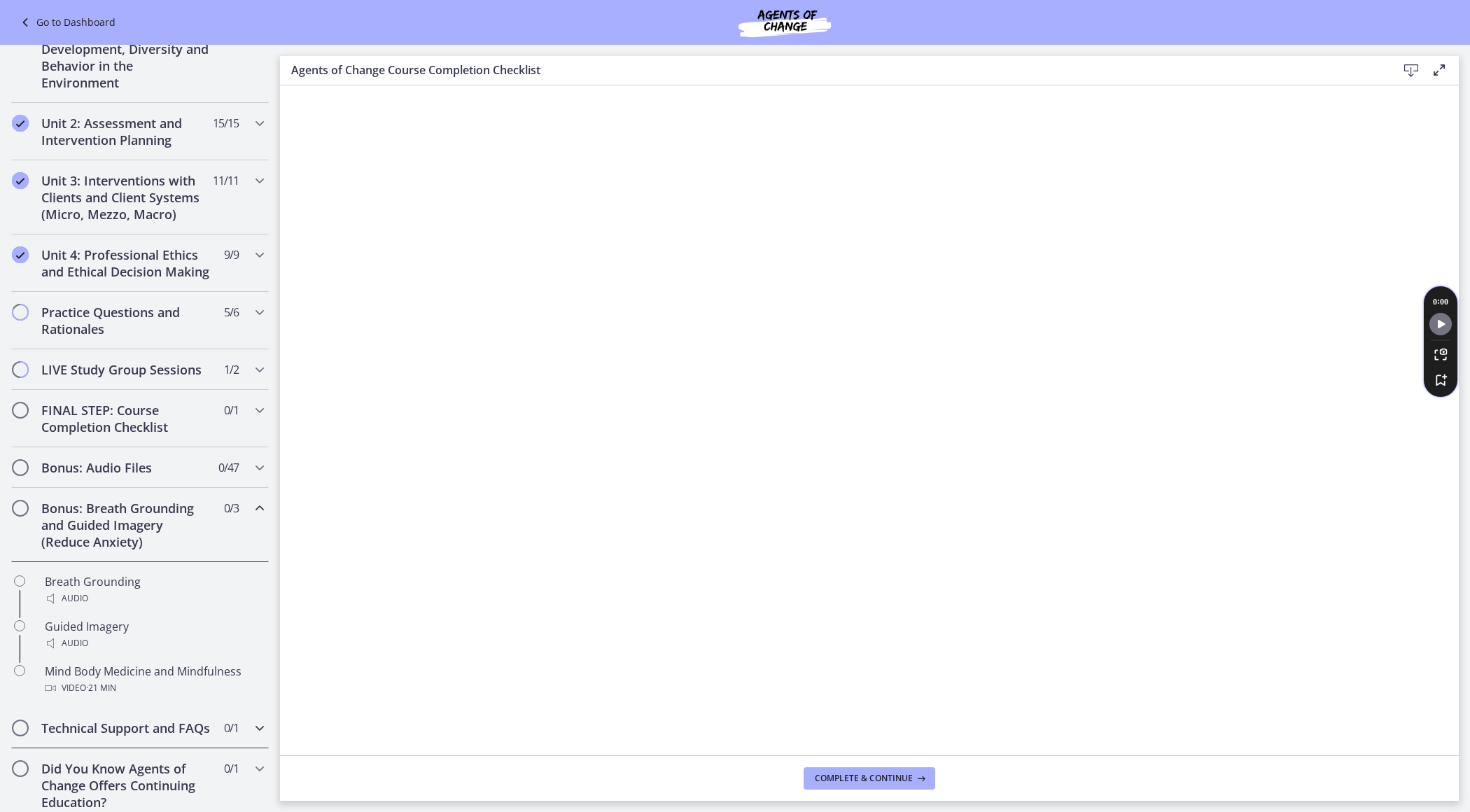 click on "Technical Support and FAQs" at bounding box center [127, 728] 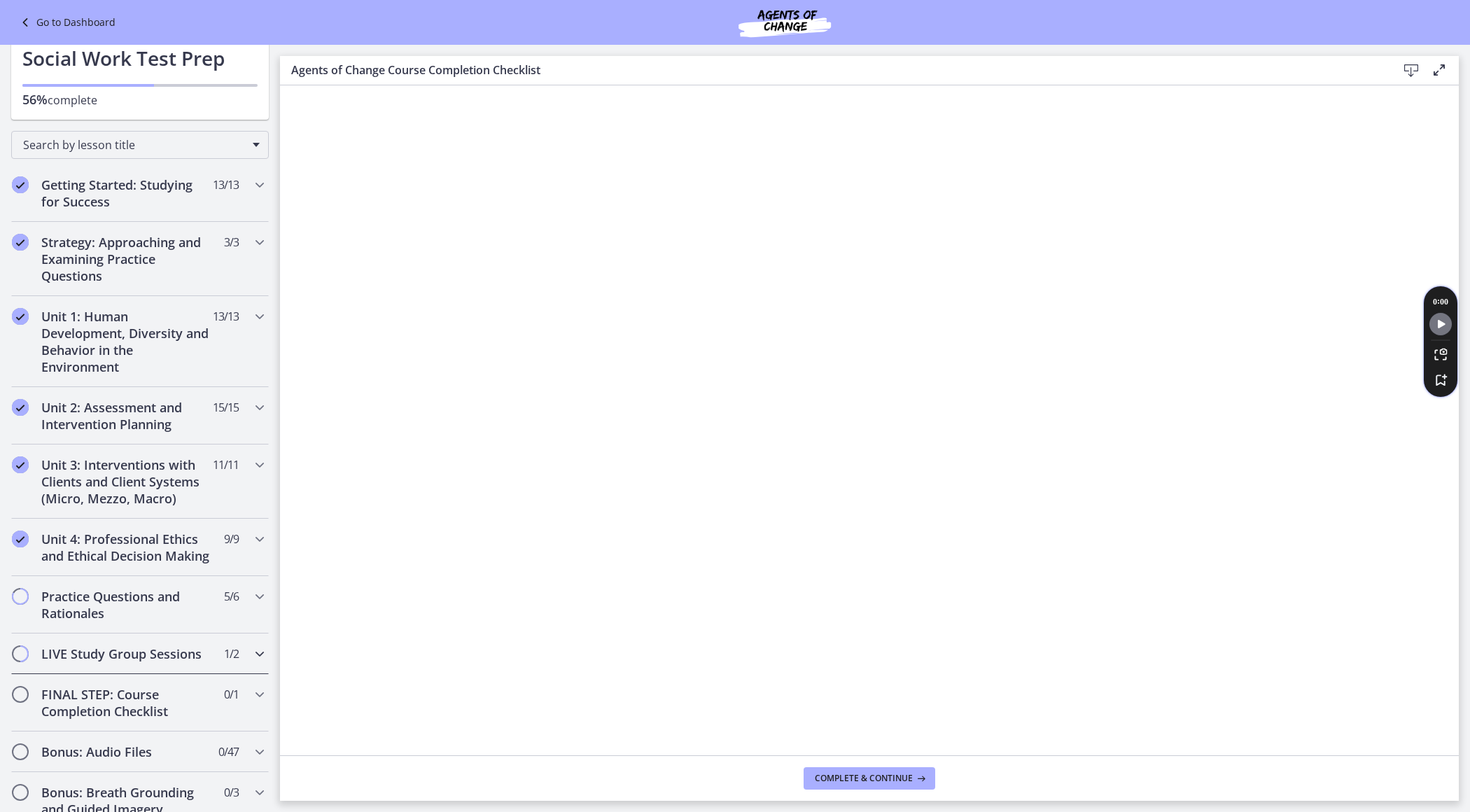 scroll, scrollTop: 0, scrollLeft: 0, axis: both 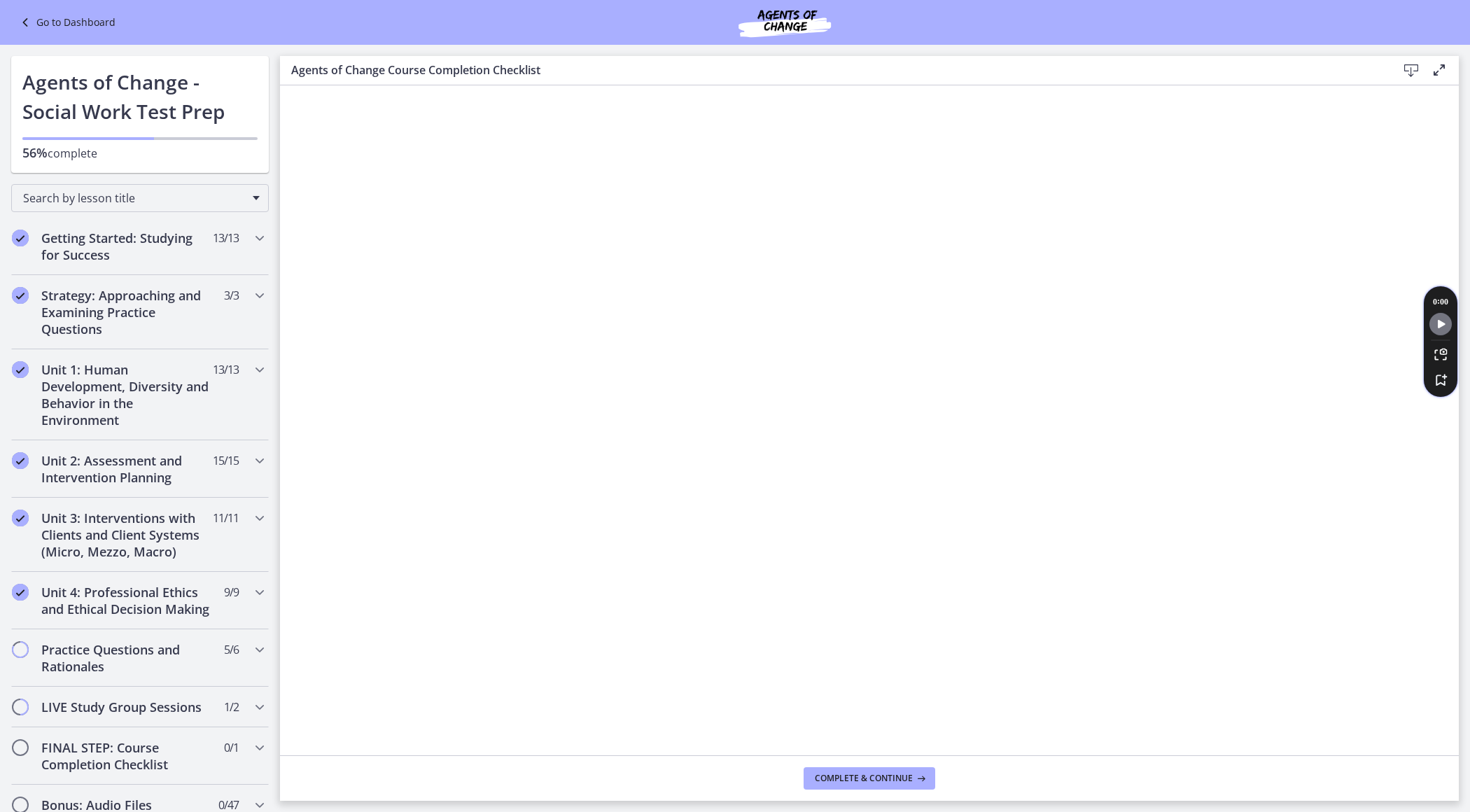 click at bounding box center (27, 22) 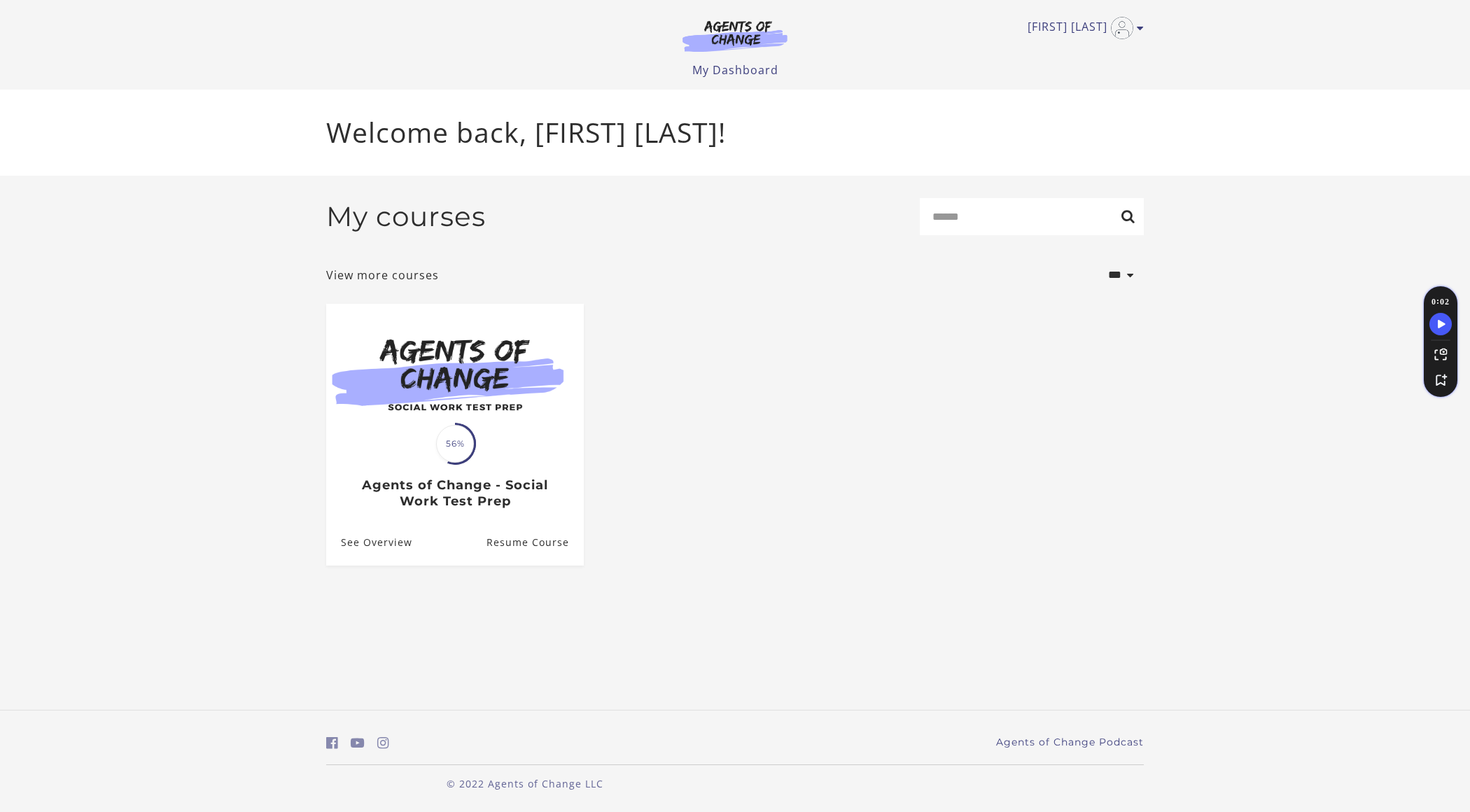 scroll, scrollTop: 0, scrollLeft: 0, axis: both 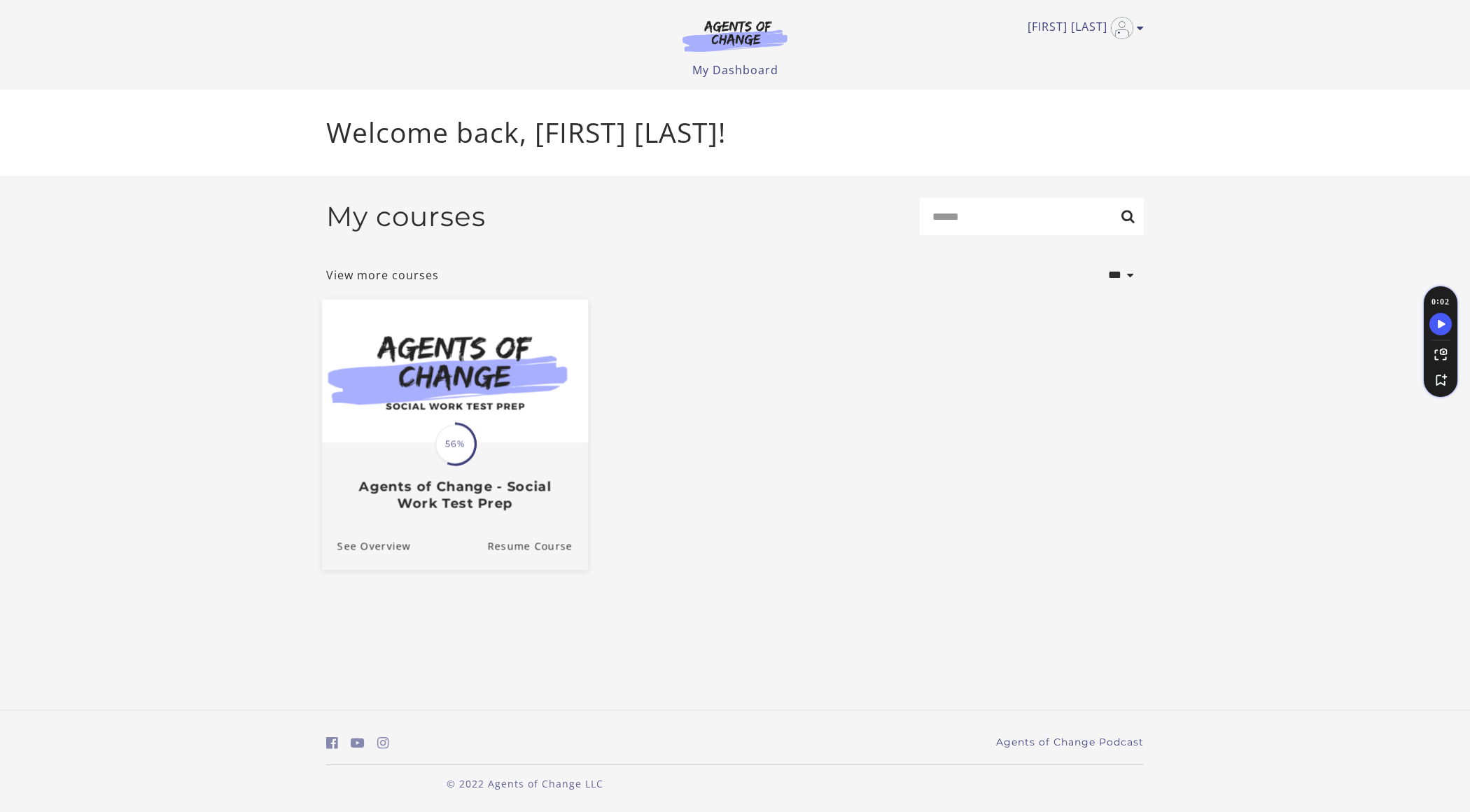 click on "Translation missing: en.liquid.partials.dashboard_course_card.progress_description: 56%
56%
Agents of Change - Social Work Test Prep" at bounding box center (455, 478) 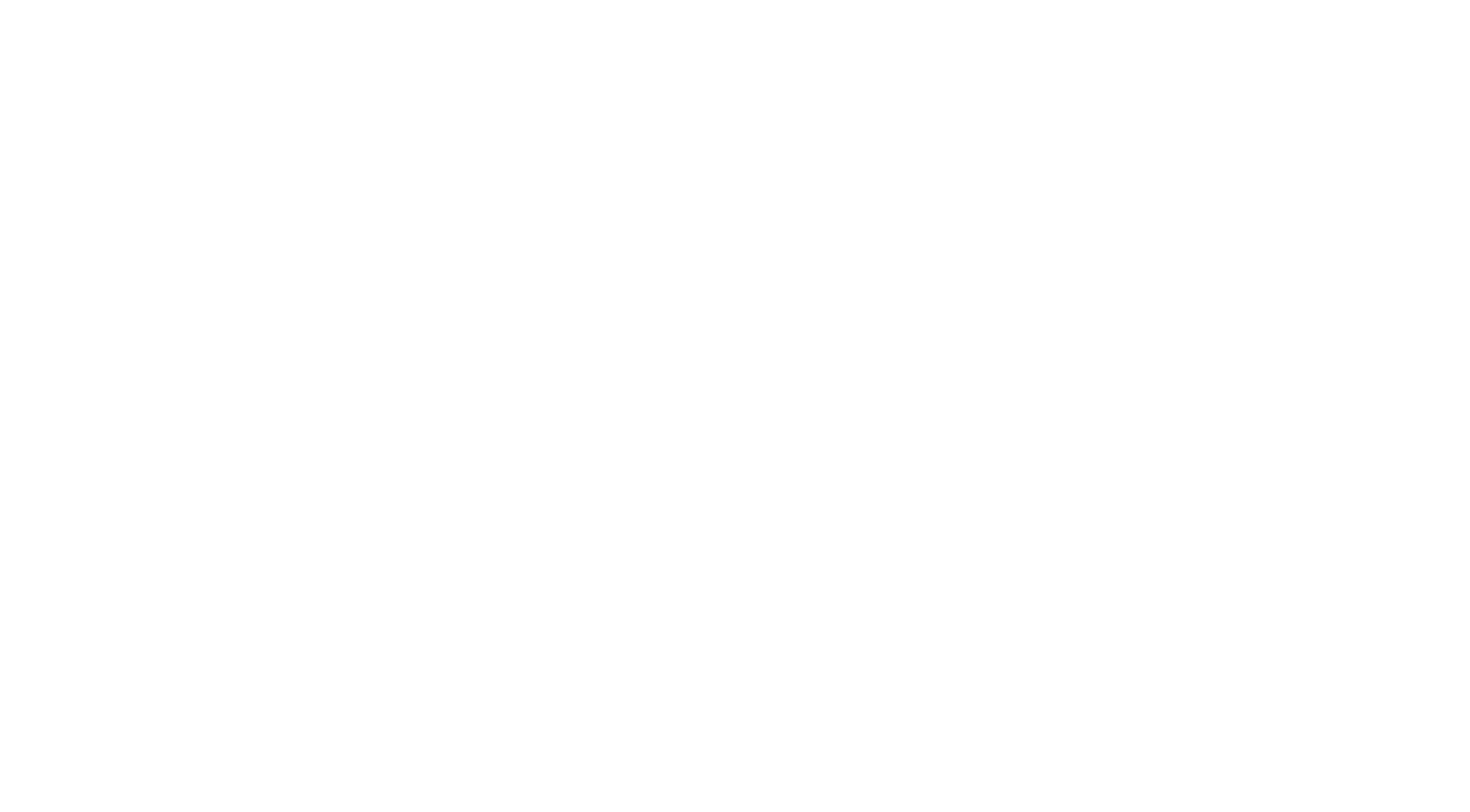 scroll, scrollTop: 0, scrollLeft: 0, axis: both 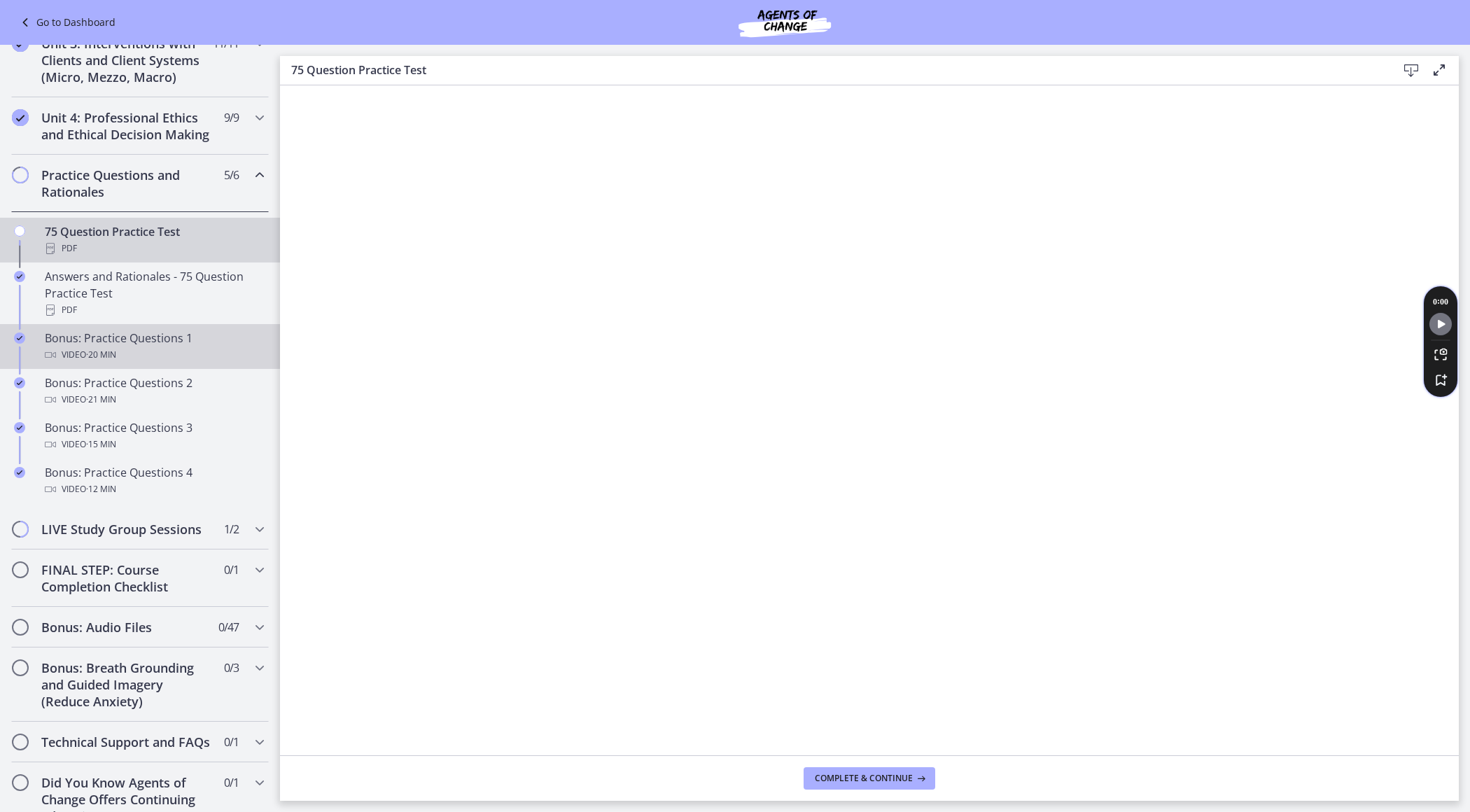 click on "Bonus: Practice Questions 1
Video
·  20 min" at bounding box center (140, 346) 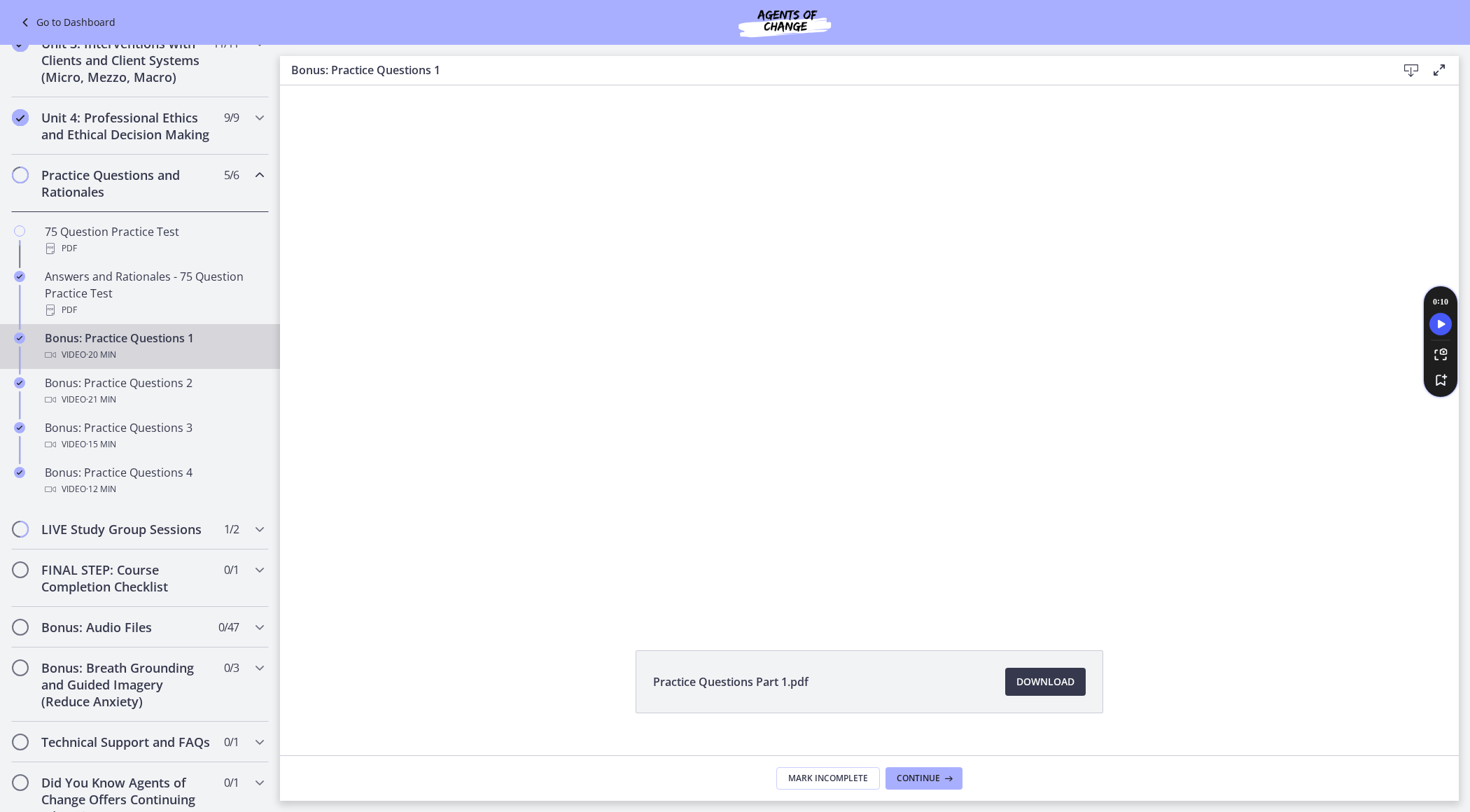 scroll, scrollTop: 0, scrollLeft: 0, axis: both 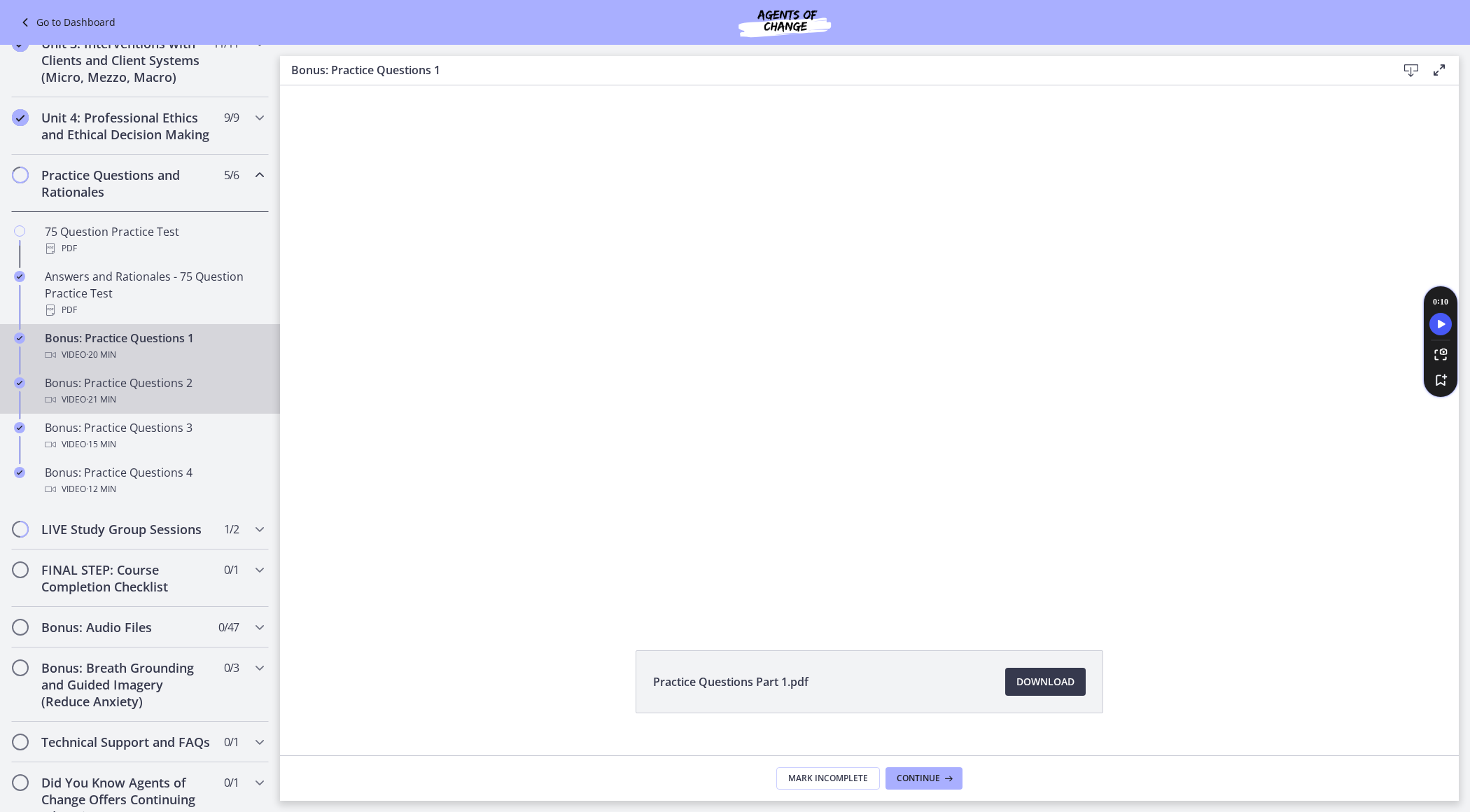 click on "·  21 min" at bounding box center (101, 400) 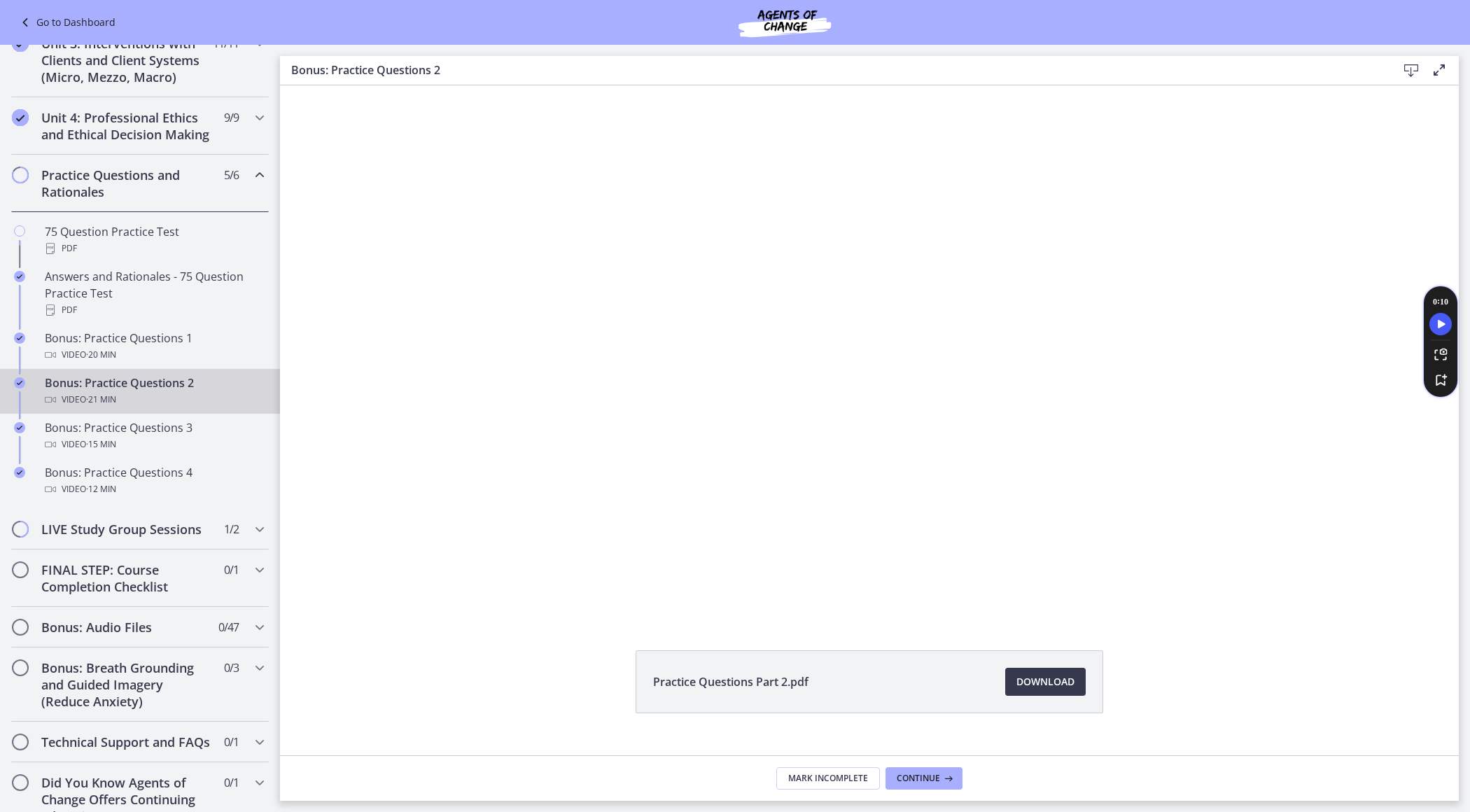 scroll, scrollTop: 0, scrollLeft: 0, axis: both 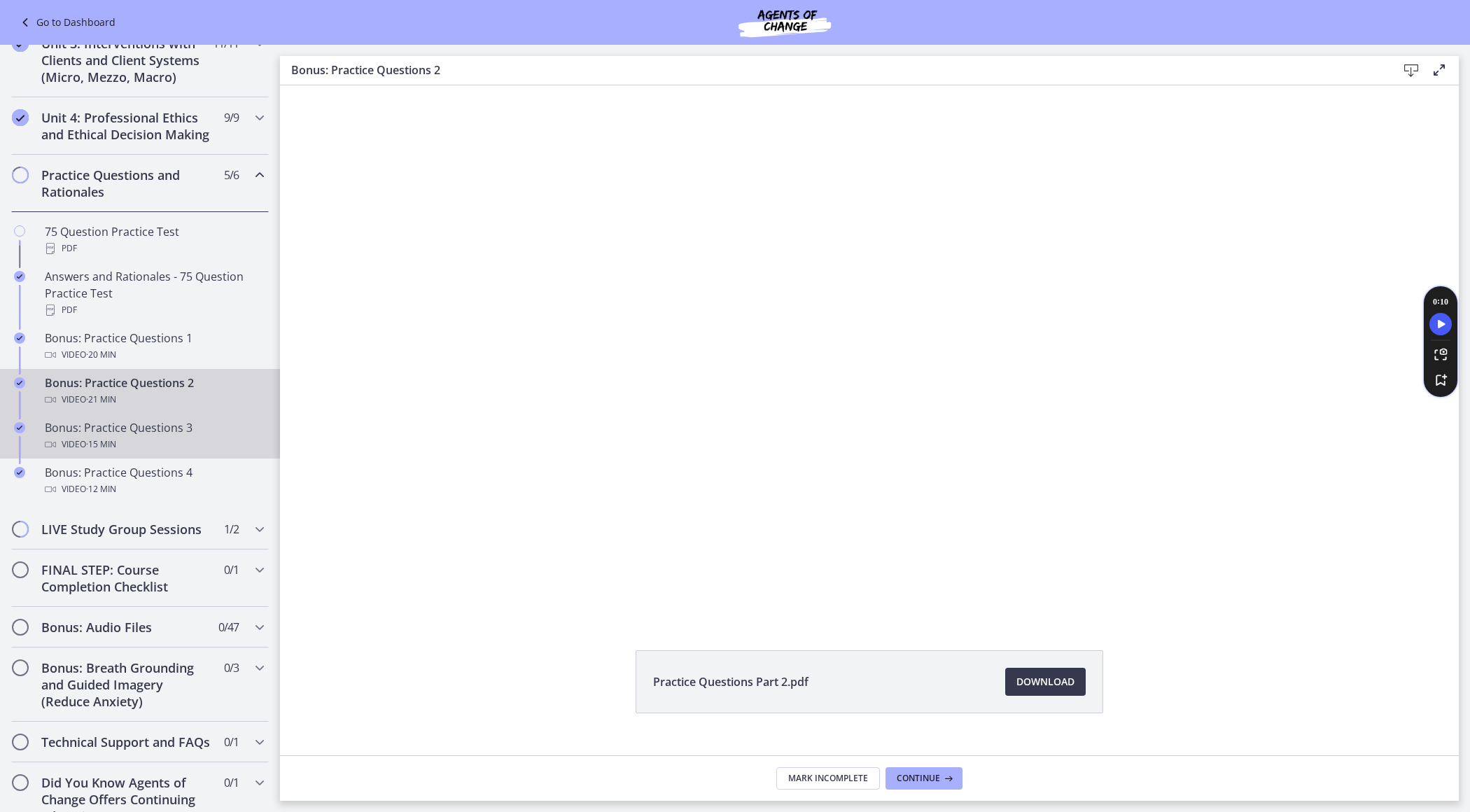 click on "Bonus: Practice Questions 3
Video
·  15 min" at bounding box center (154, 436) 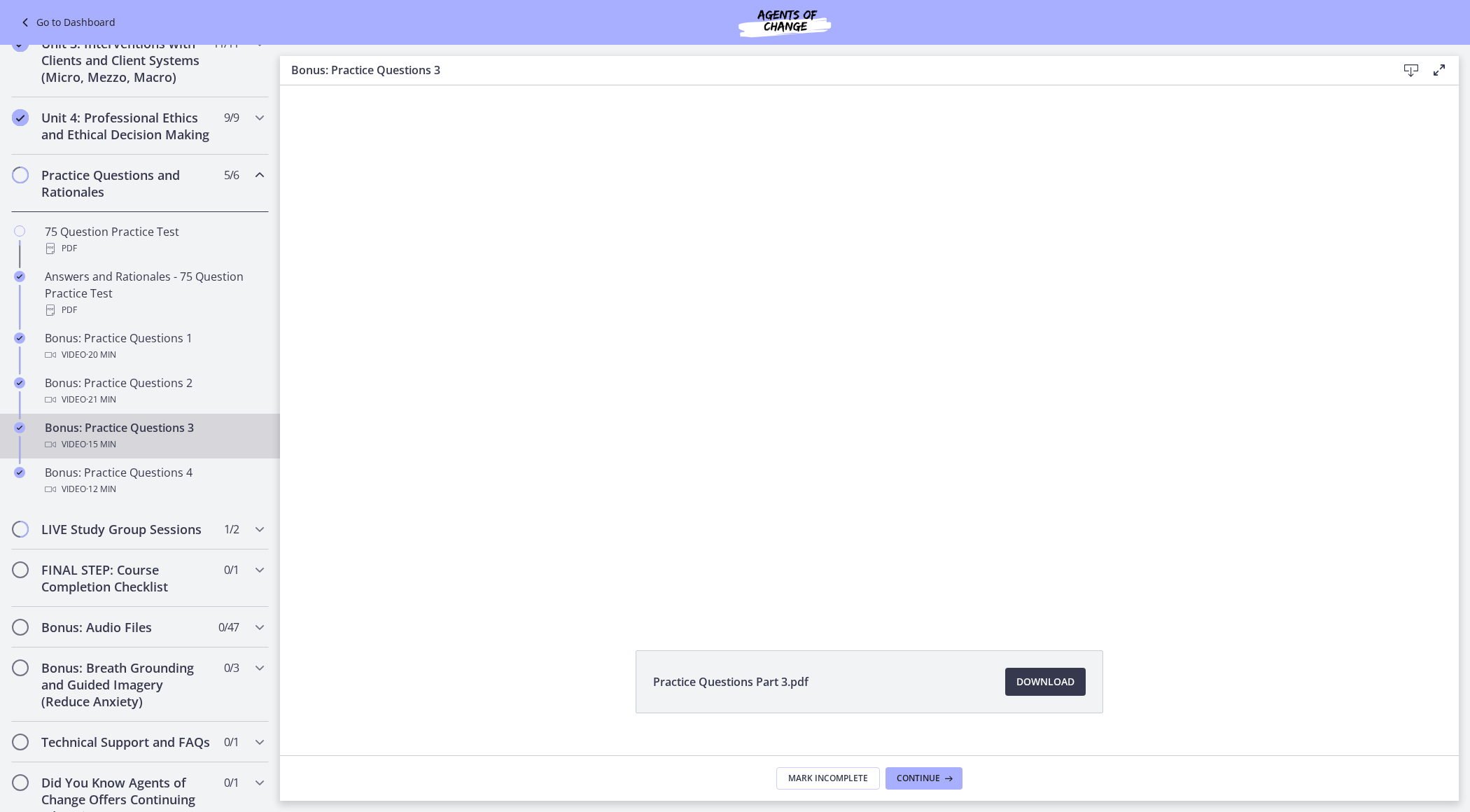 scroll, scrollTop: 0, scrollLeft: 0, axis: both 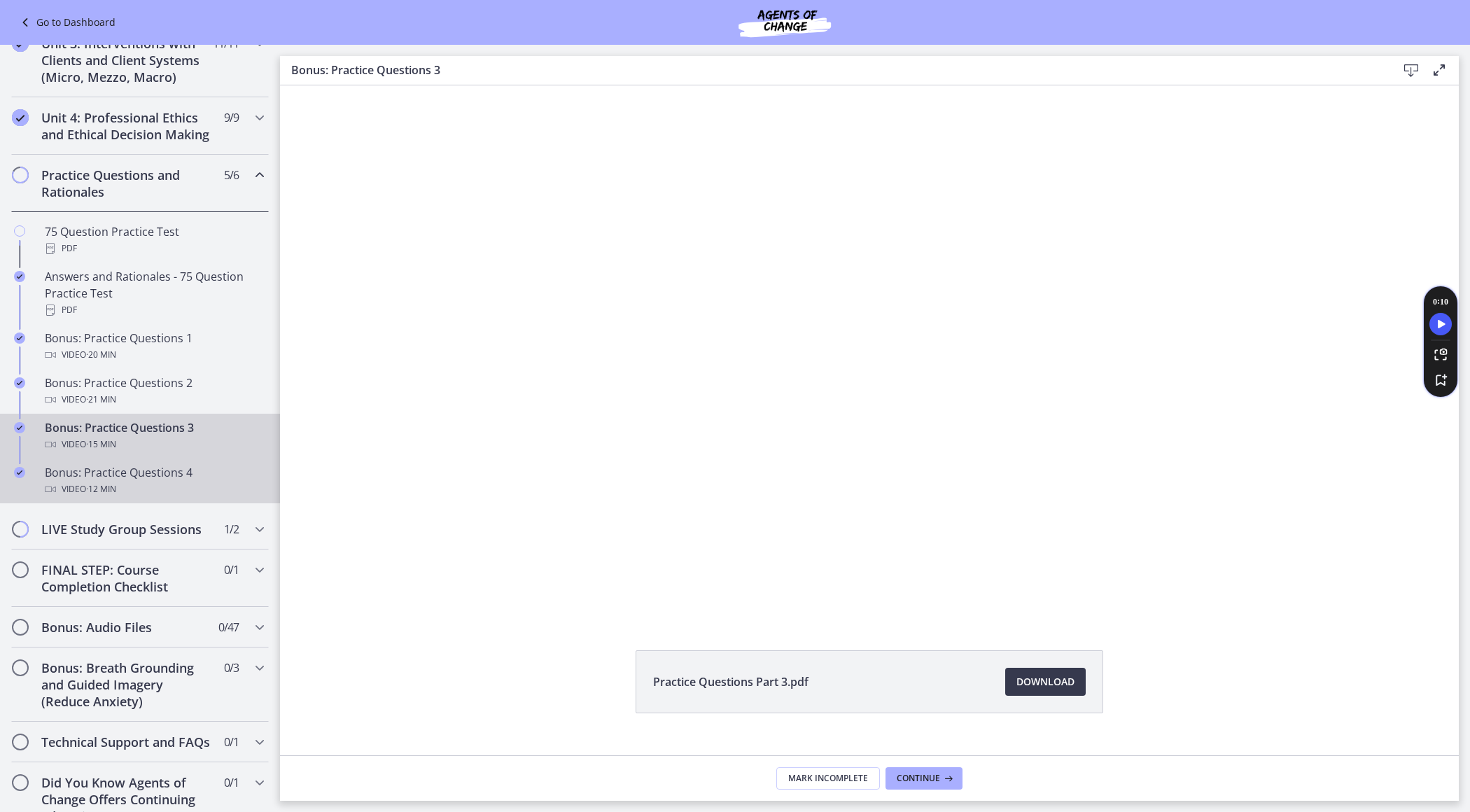 click on "·  12 min" at bounding box center (101, 489) 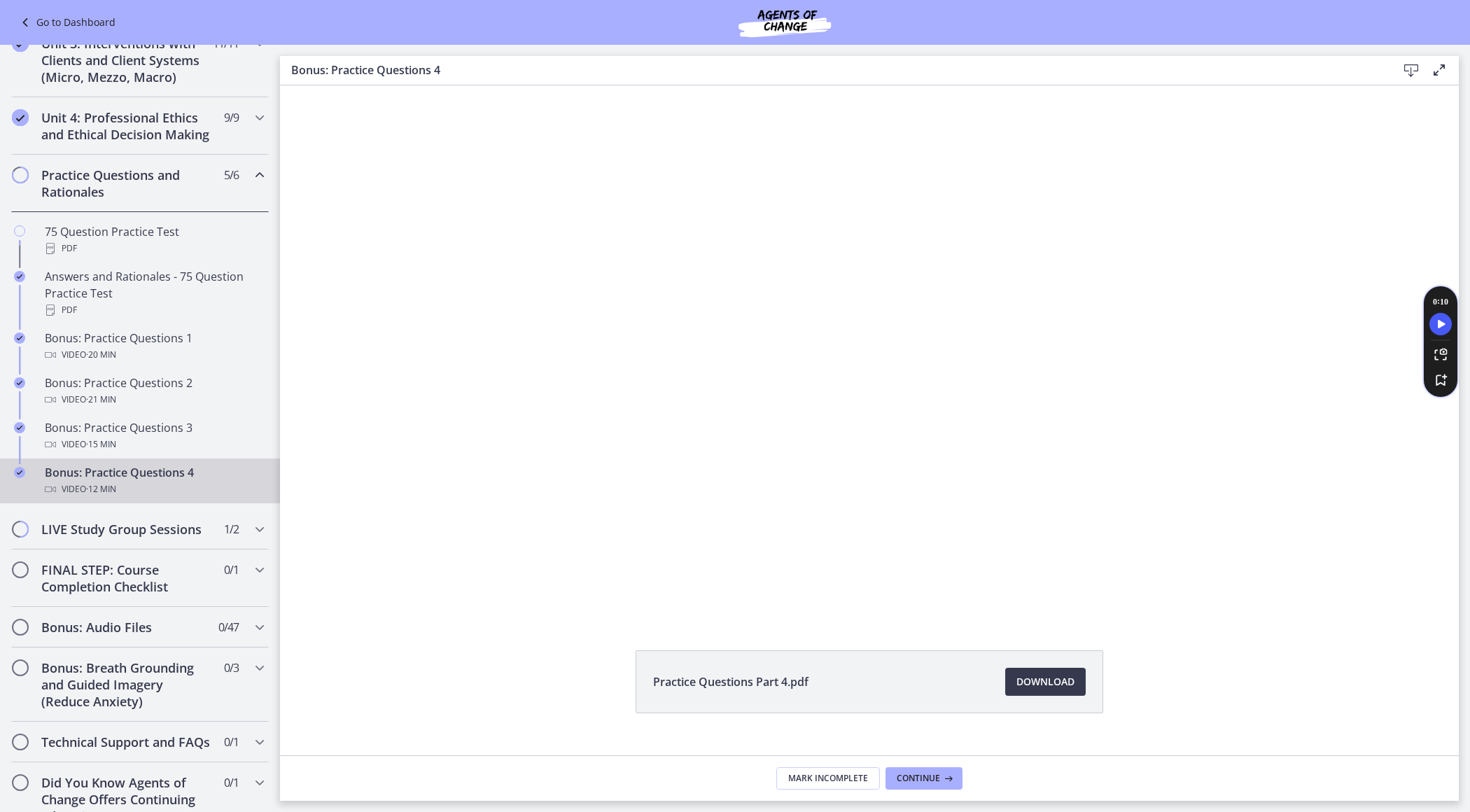 scroll, scrollTop: 0, scrollLeft: 0, axis: both 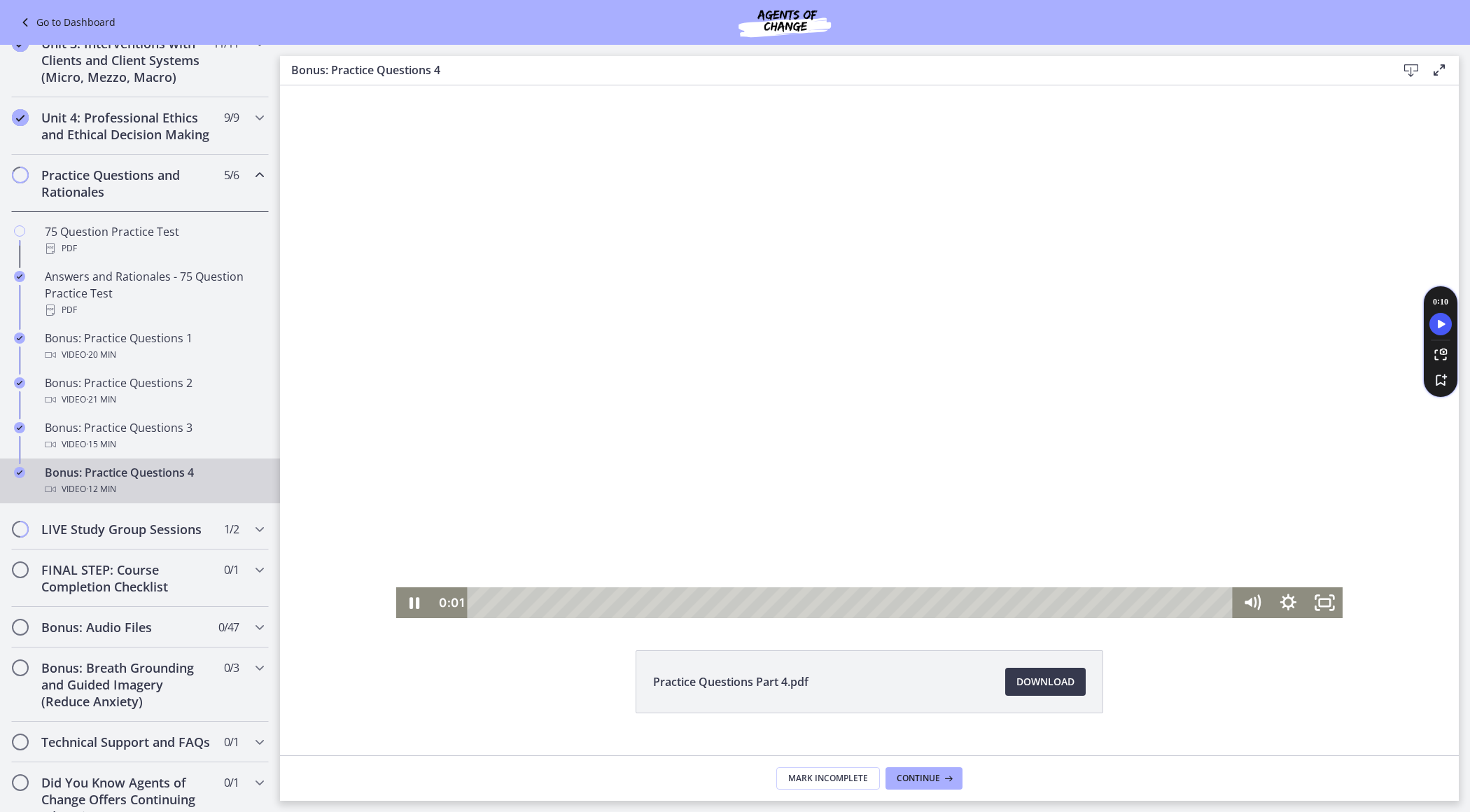 click at bounding box center [869, 351] 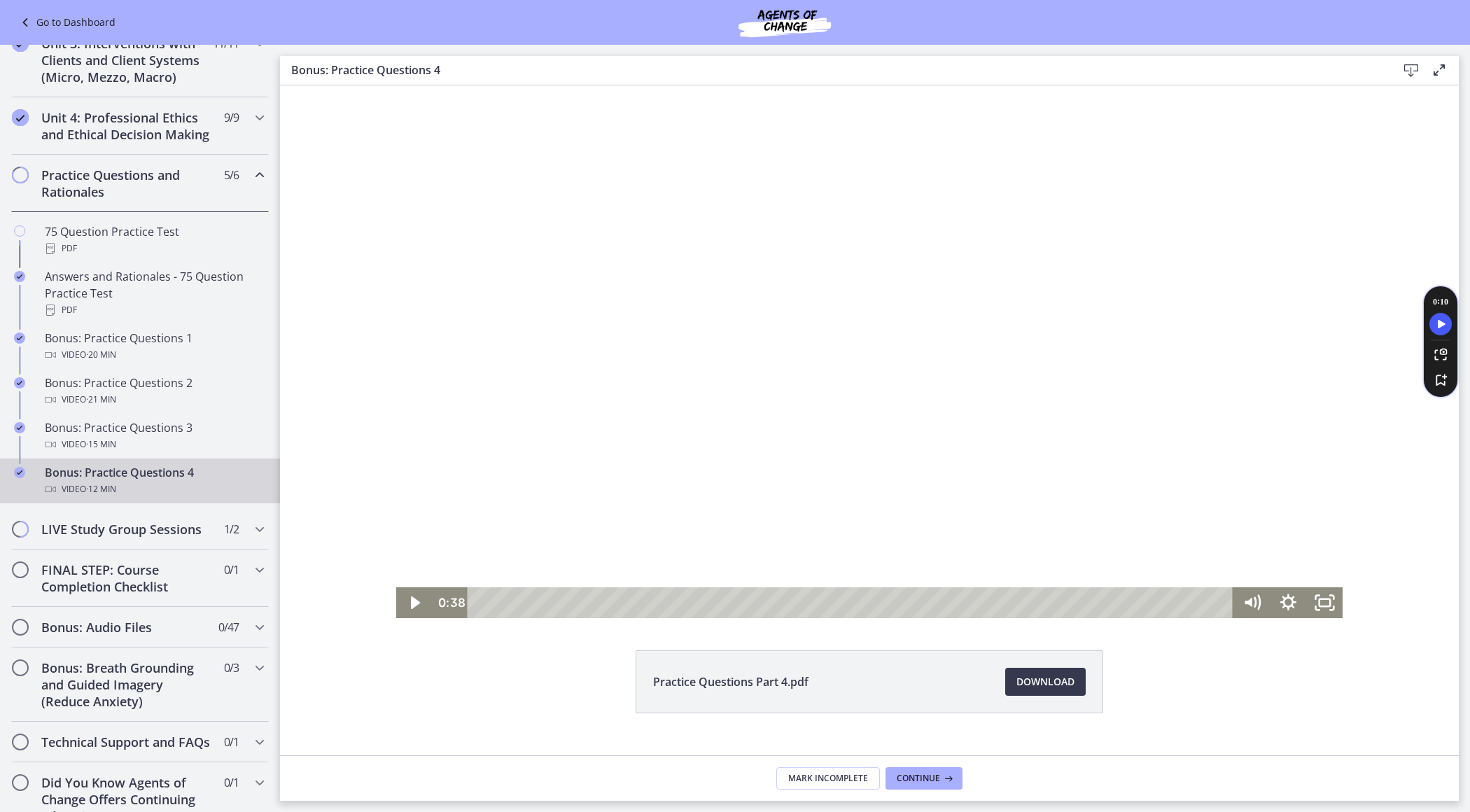 click at bounding box center (853, 603) 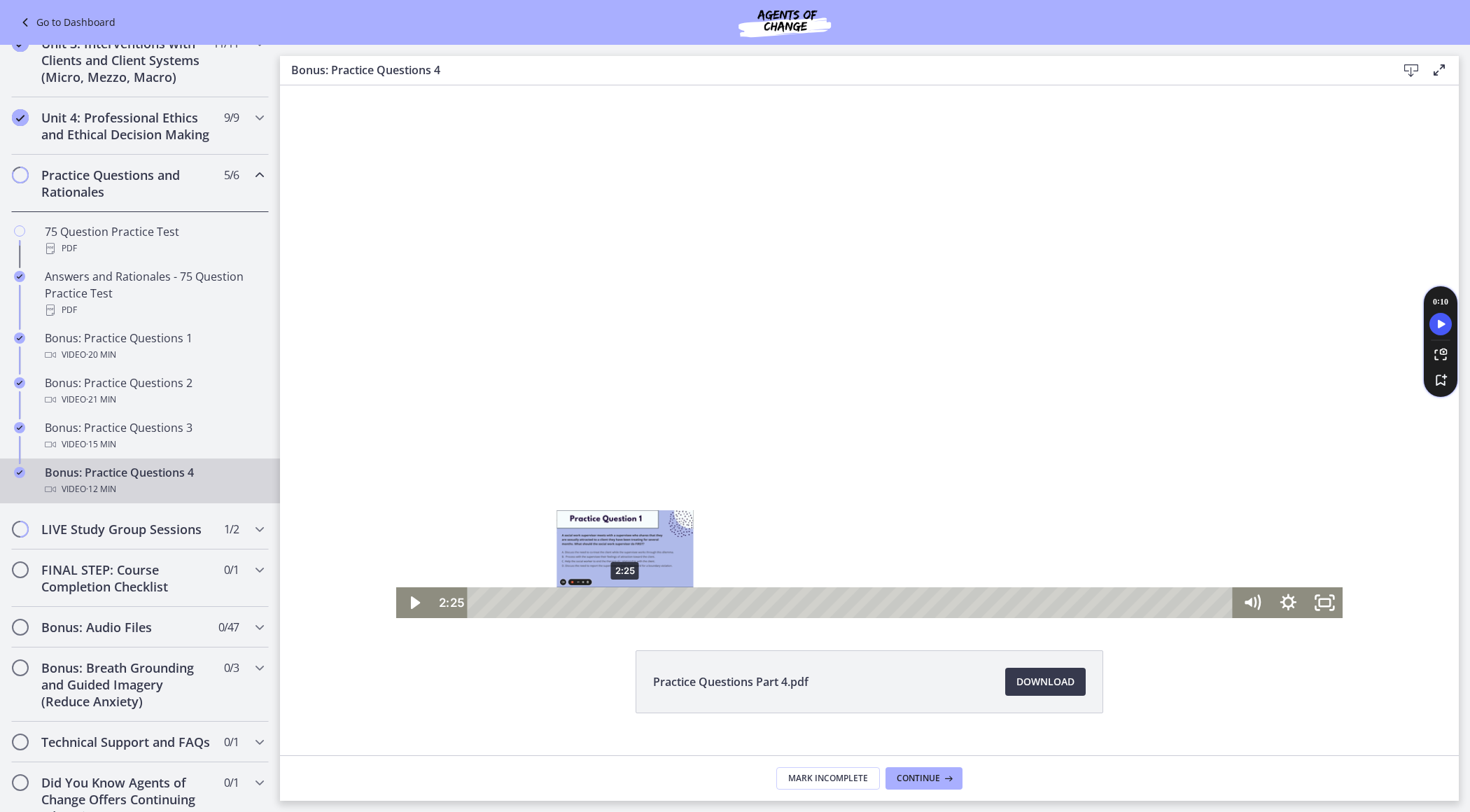 click on "2:25" at bounding box center [853, 603] 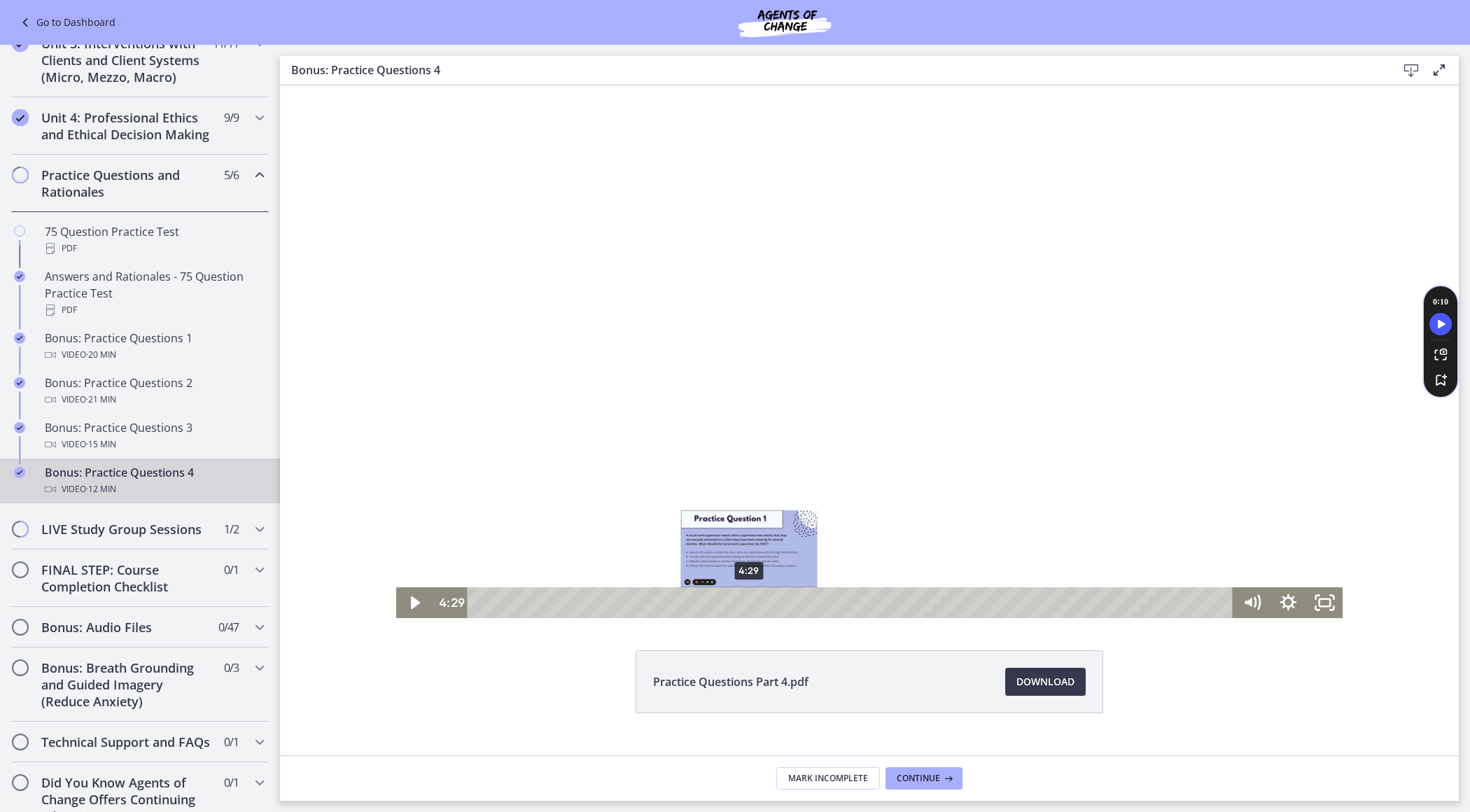 click on "4:29" at bounding box center (853, 603) 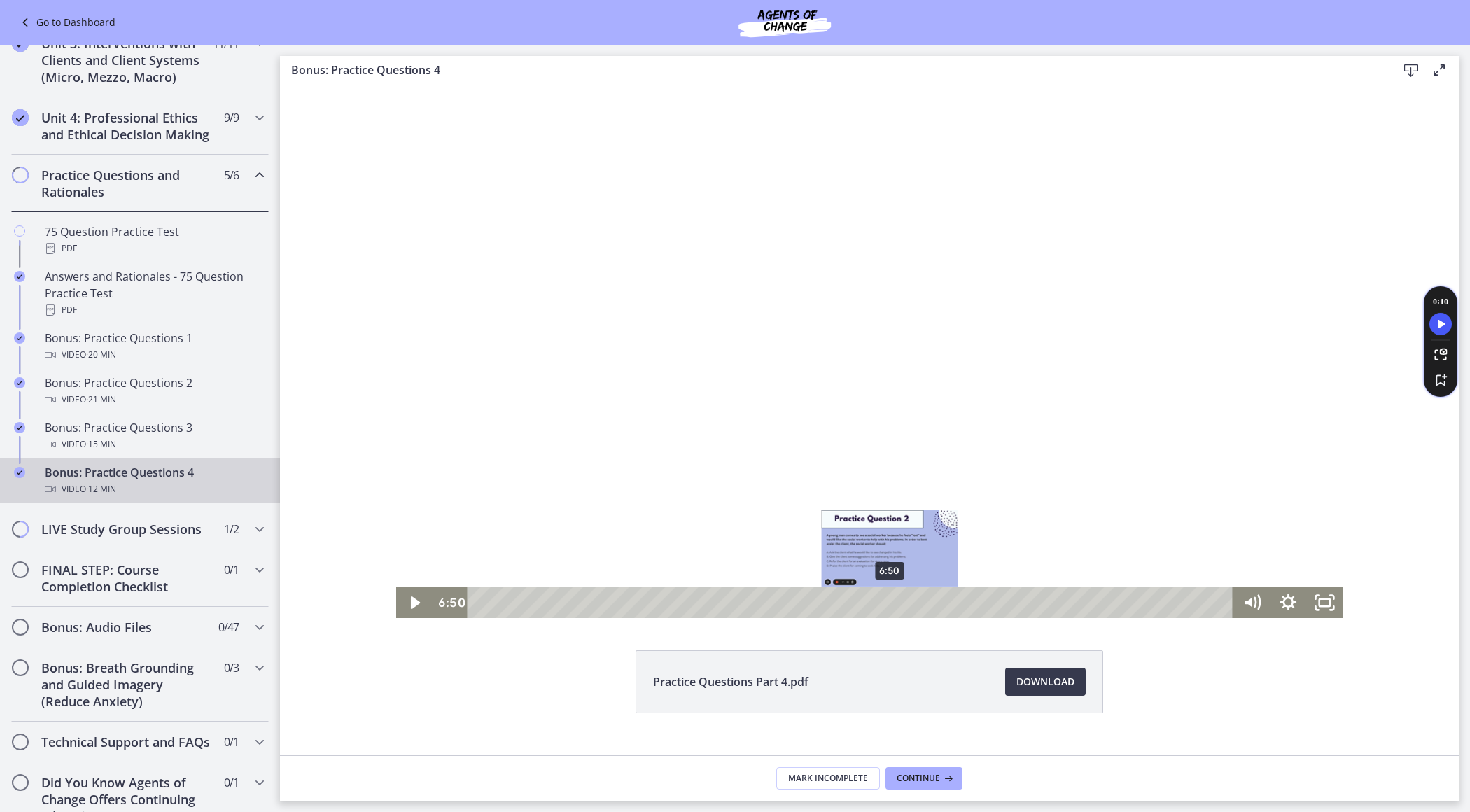 click on "6:50" at bounding box center [853, 603] 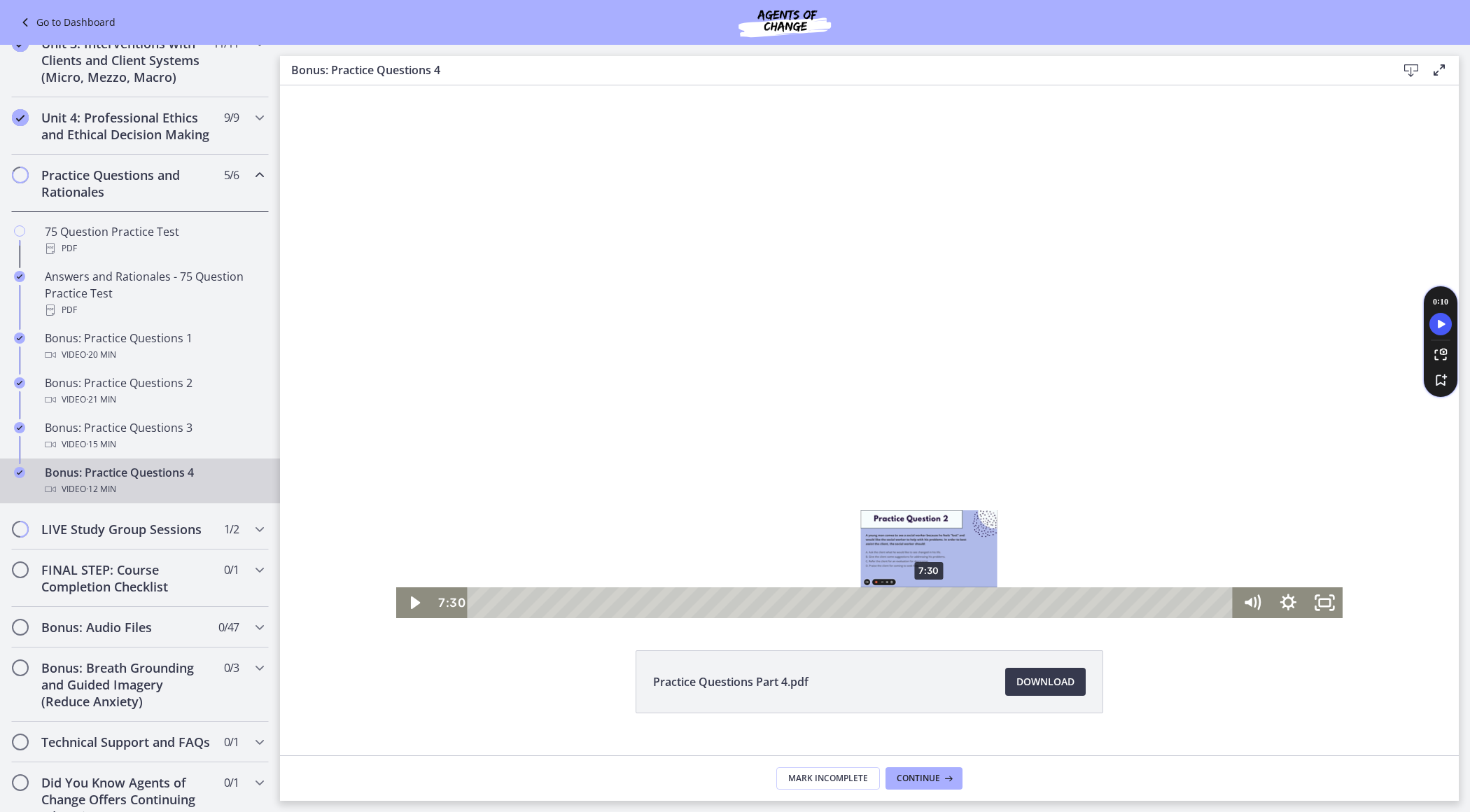 click on "7:30" at bounding box center [853, 603] 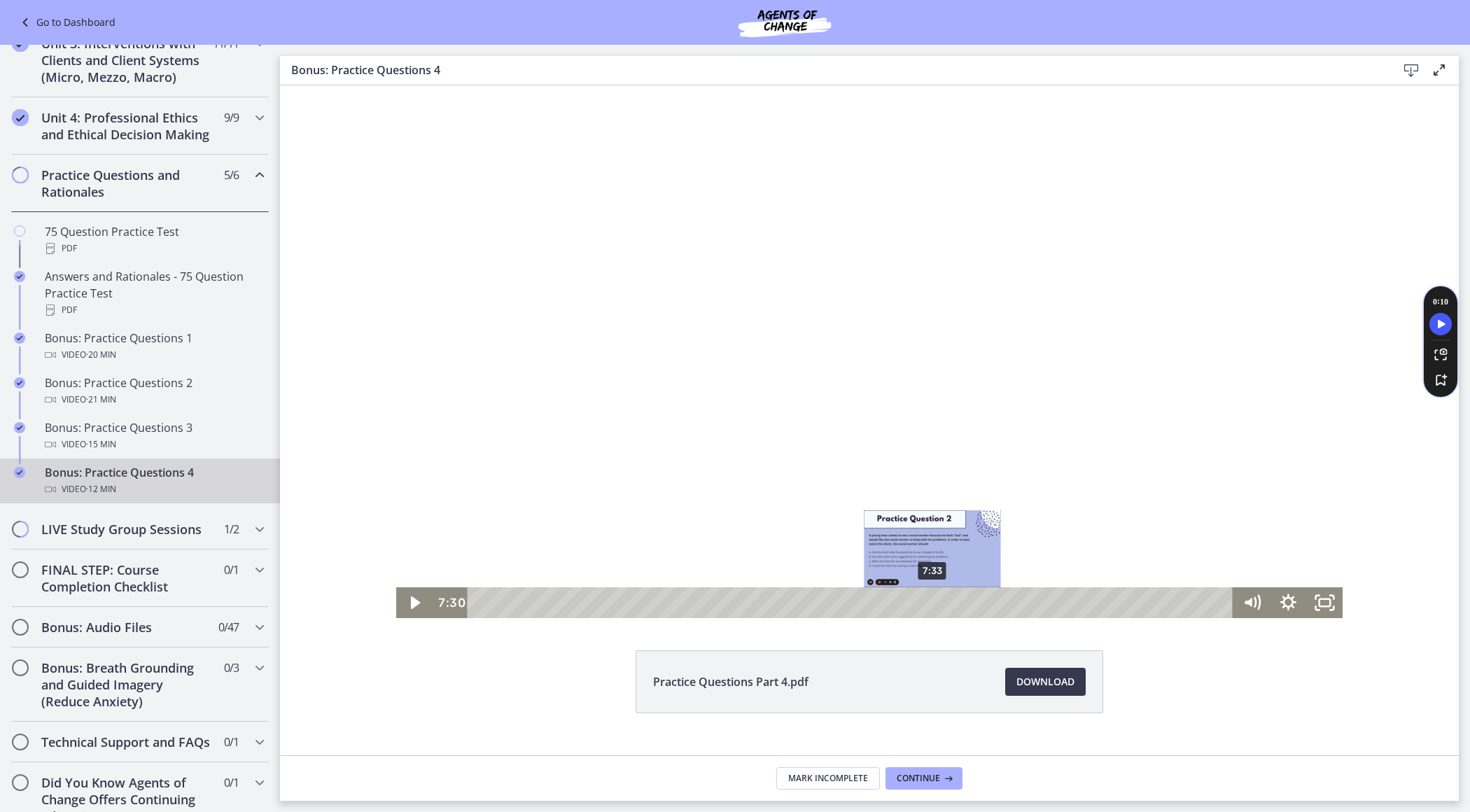 click at bounding box center [930, 603] 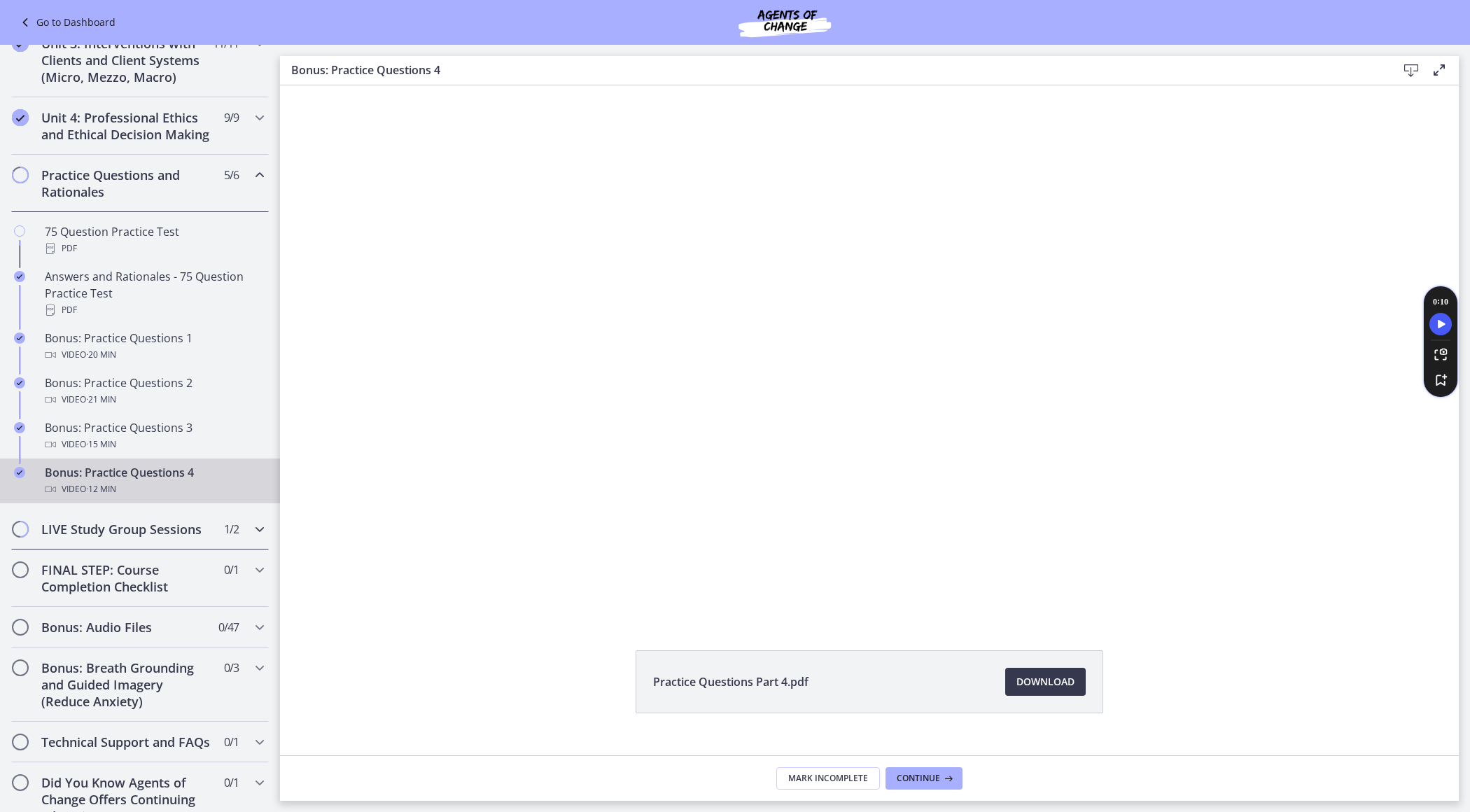 click on "LIVE Study Group Sessions" at bounding box center [127, 529] 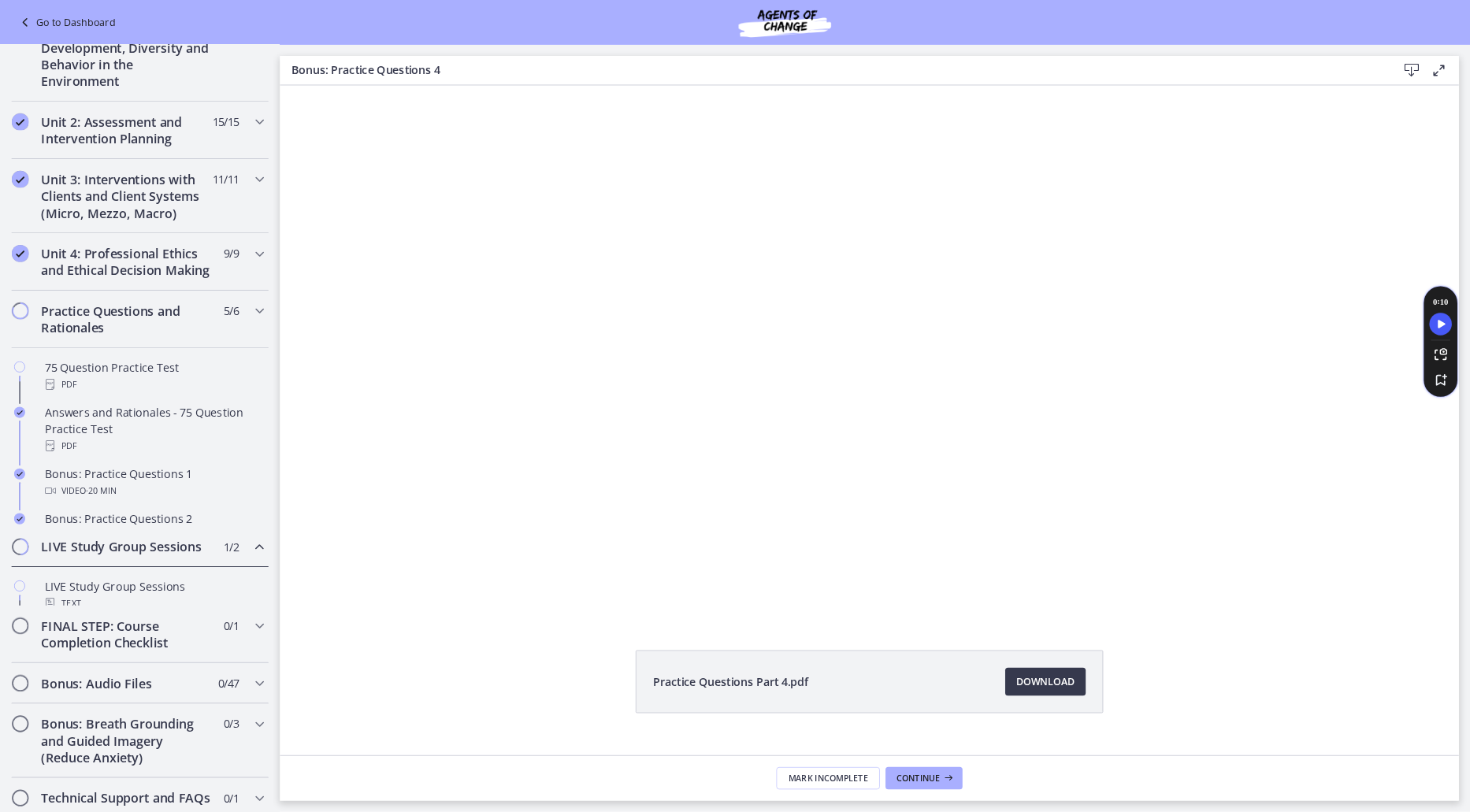 scroll, scrollTop: 333, scrollLeft: 0, axis: vertical 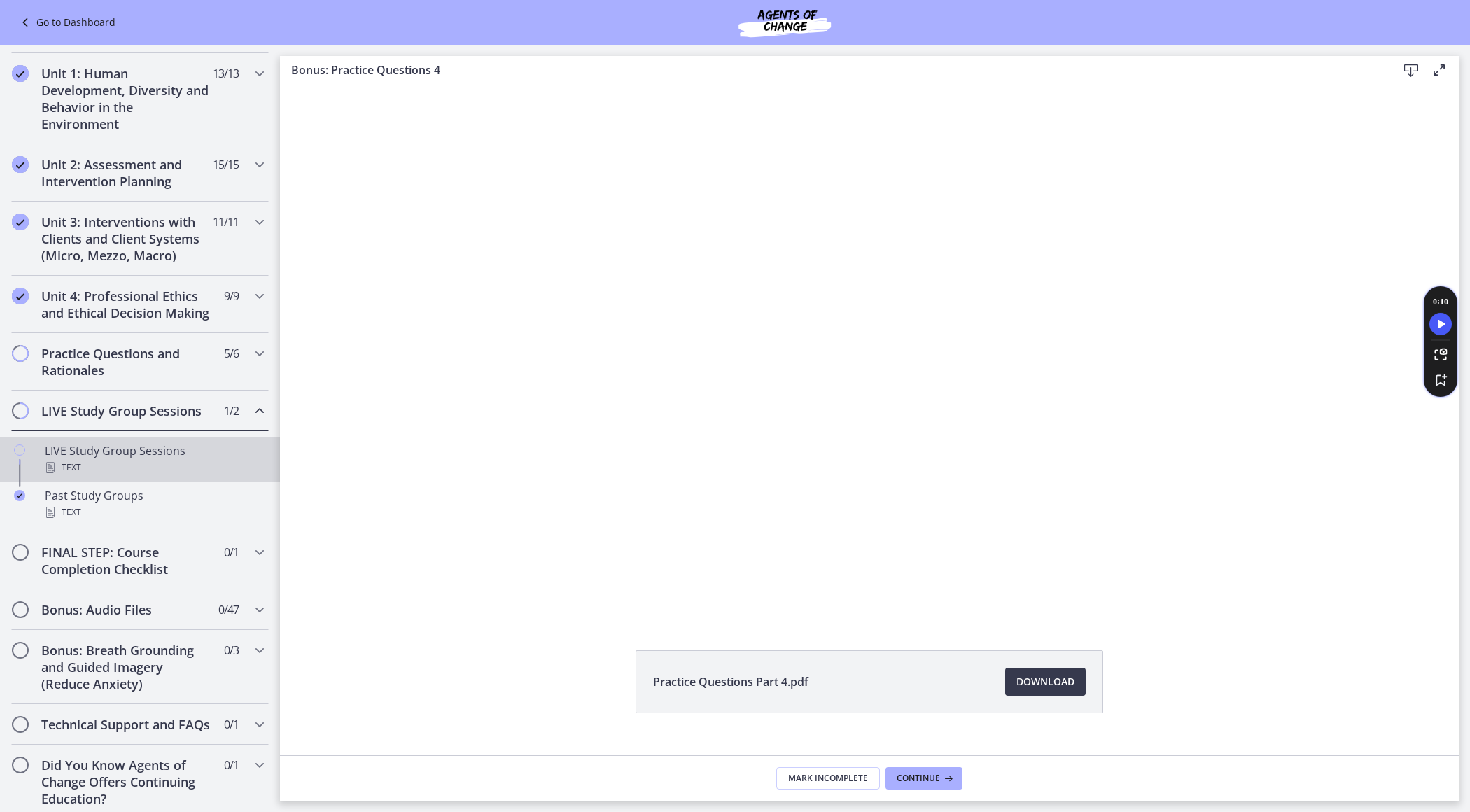 click on "Text" at bounding box center [154, 468] 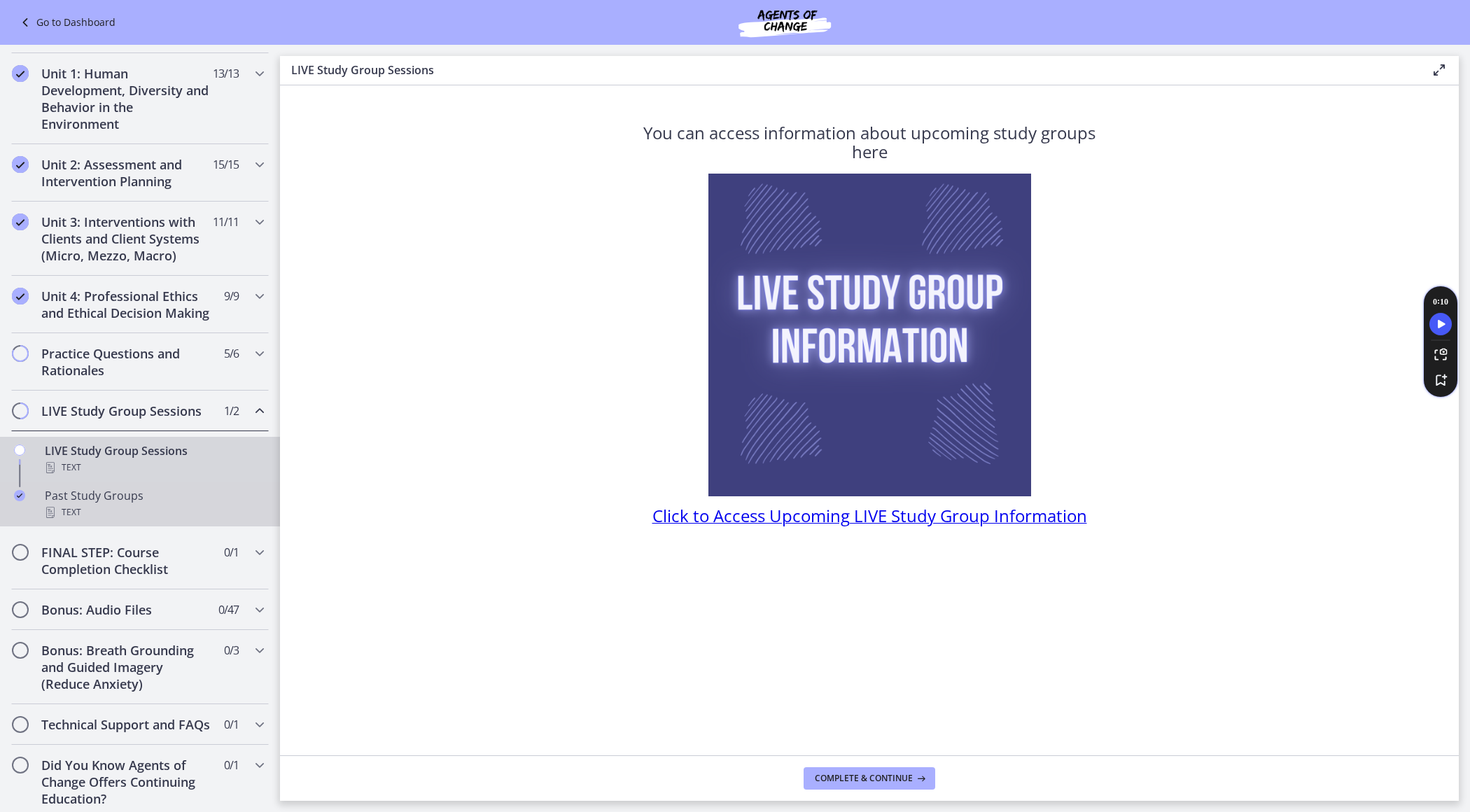 click on "Past Study Groups
Text" at bounding box center (140, 504) 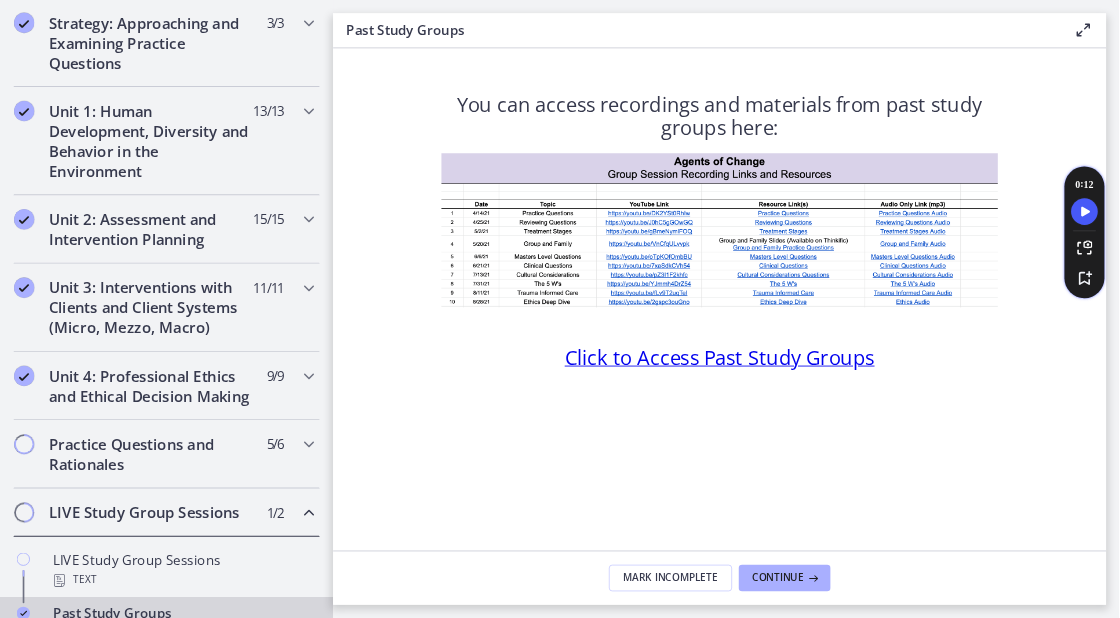 scroll, scrollTop: 423, scrollLeft: 0, axis: vertical 